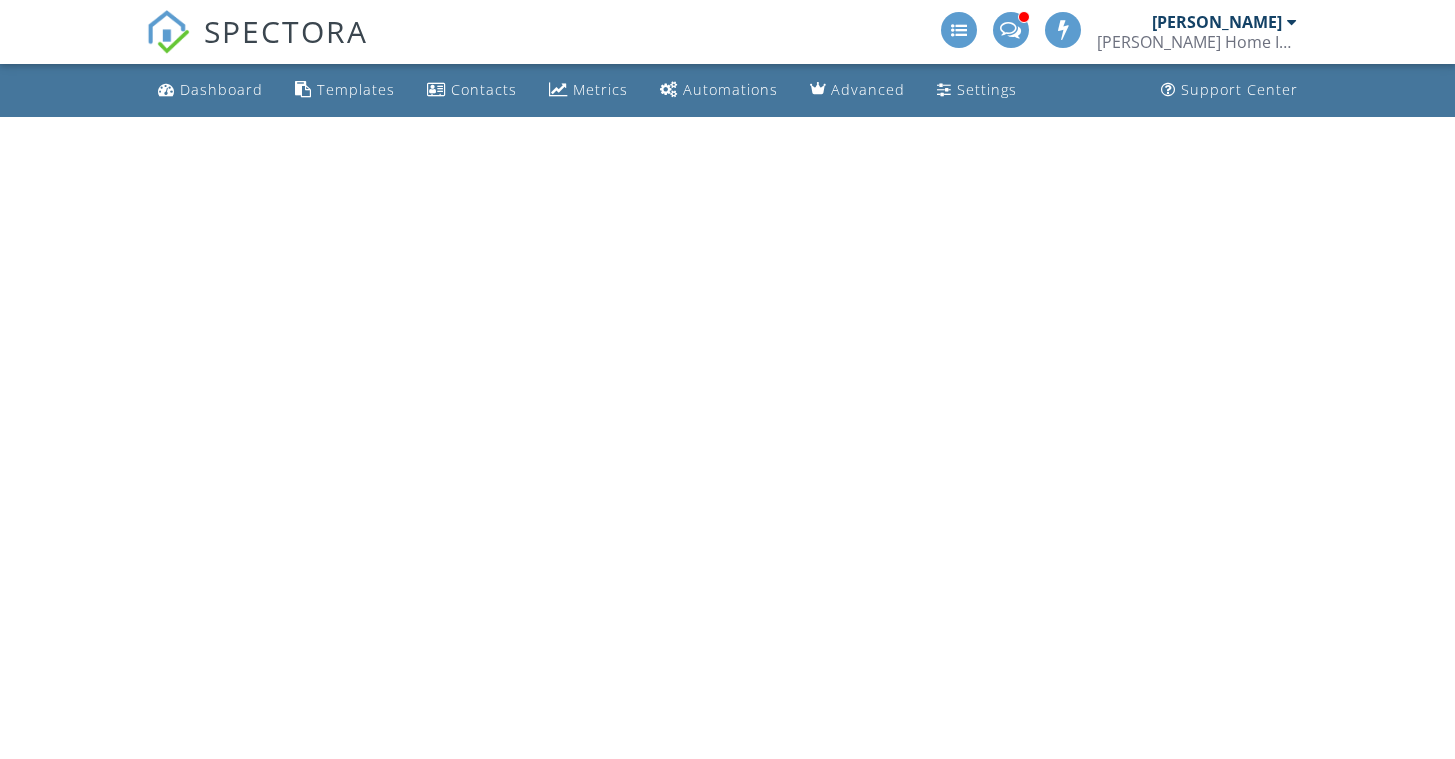 scroll, scrollTop: 0, scrollLeft: 0, axis: both 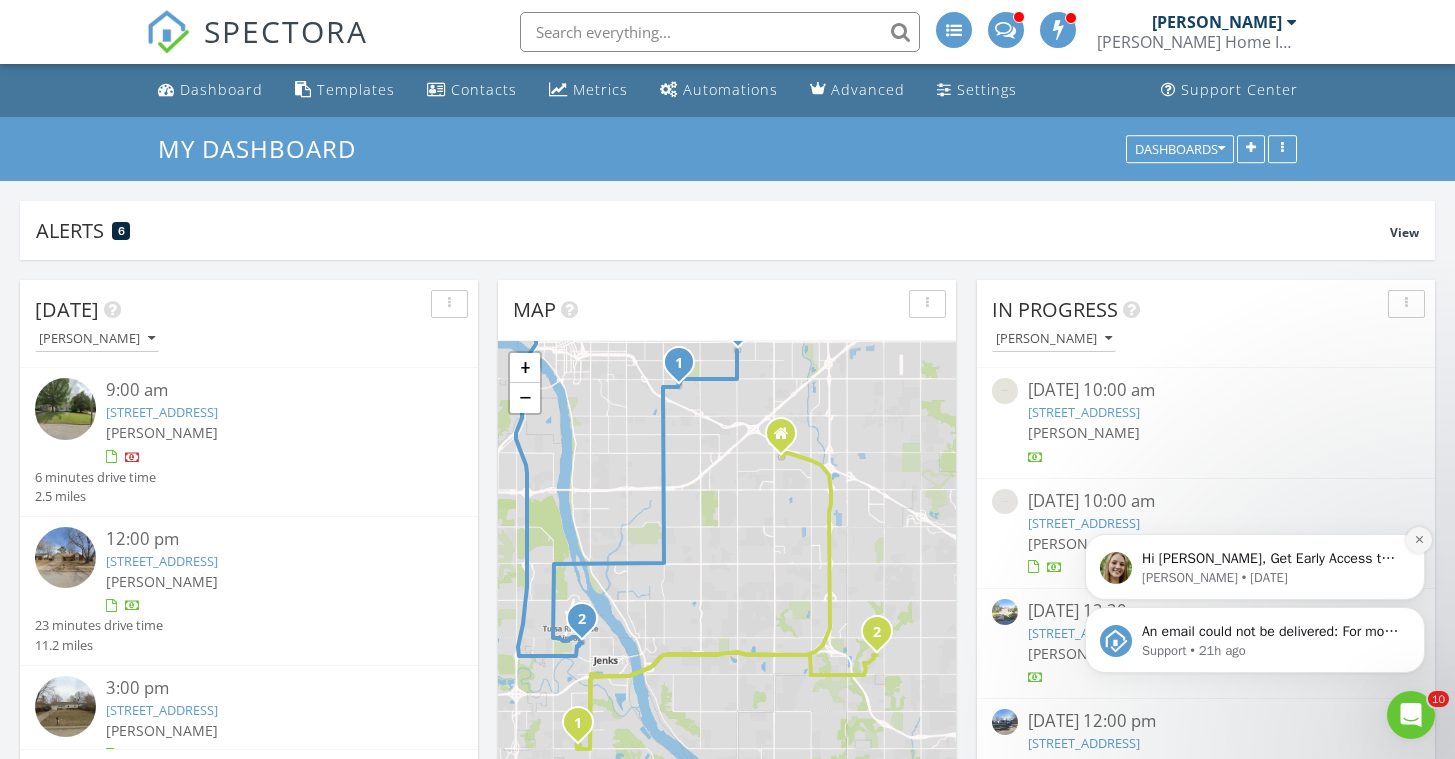 click at bounding box center (1419, 540) 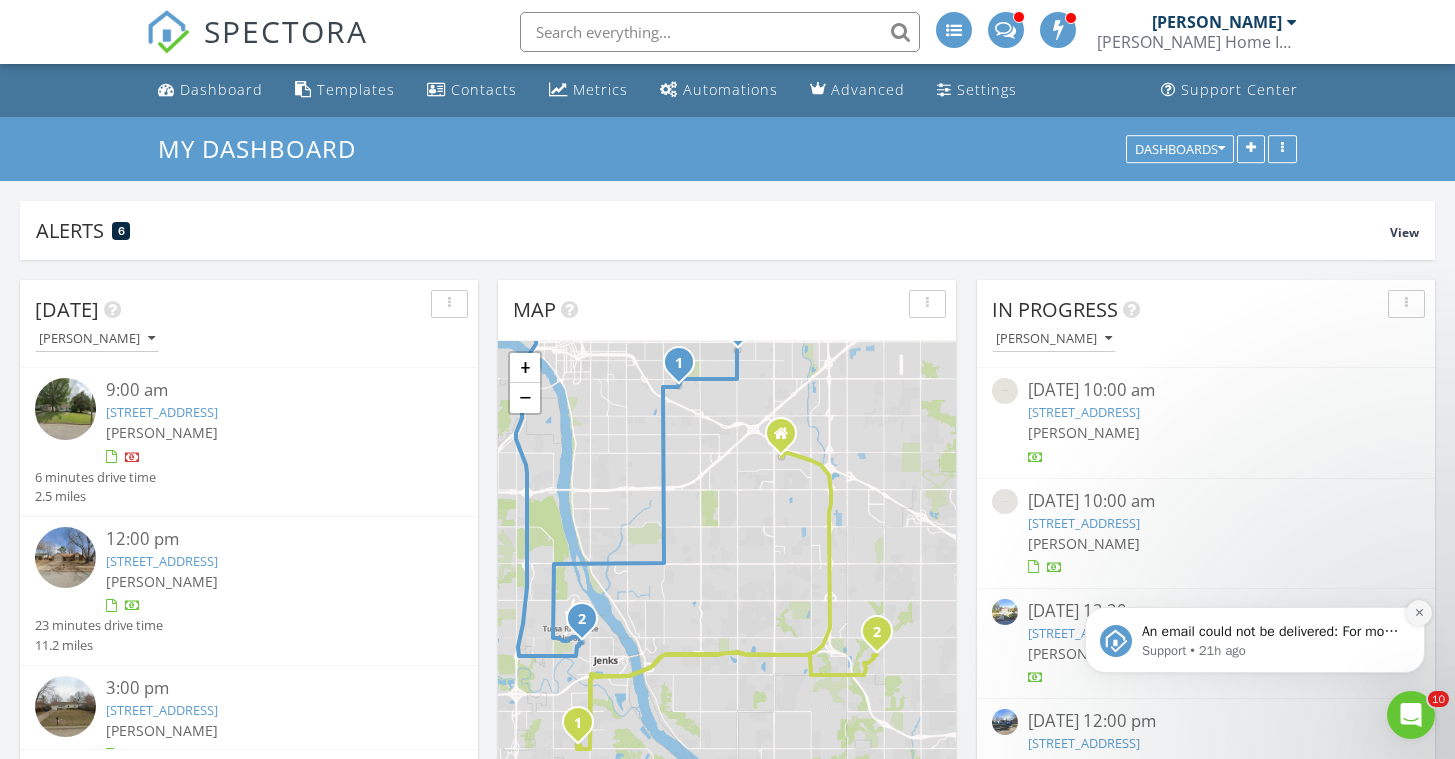 click 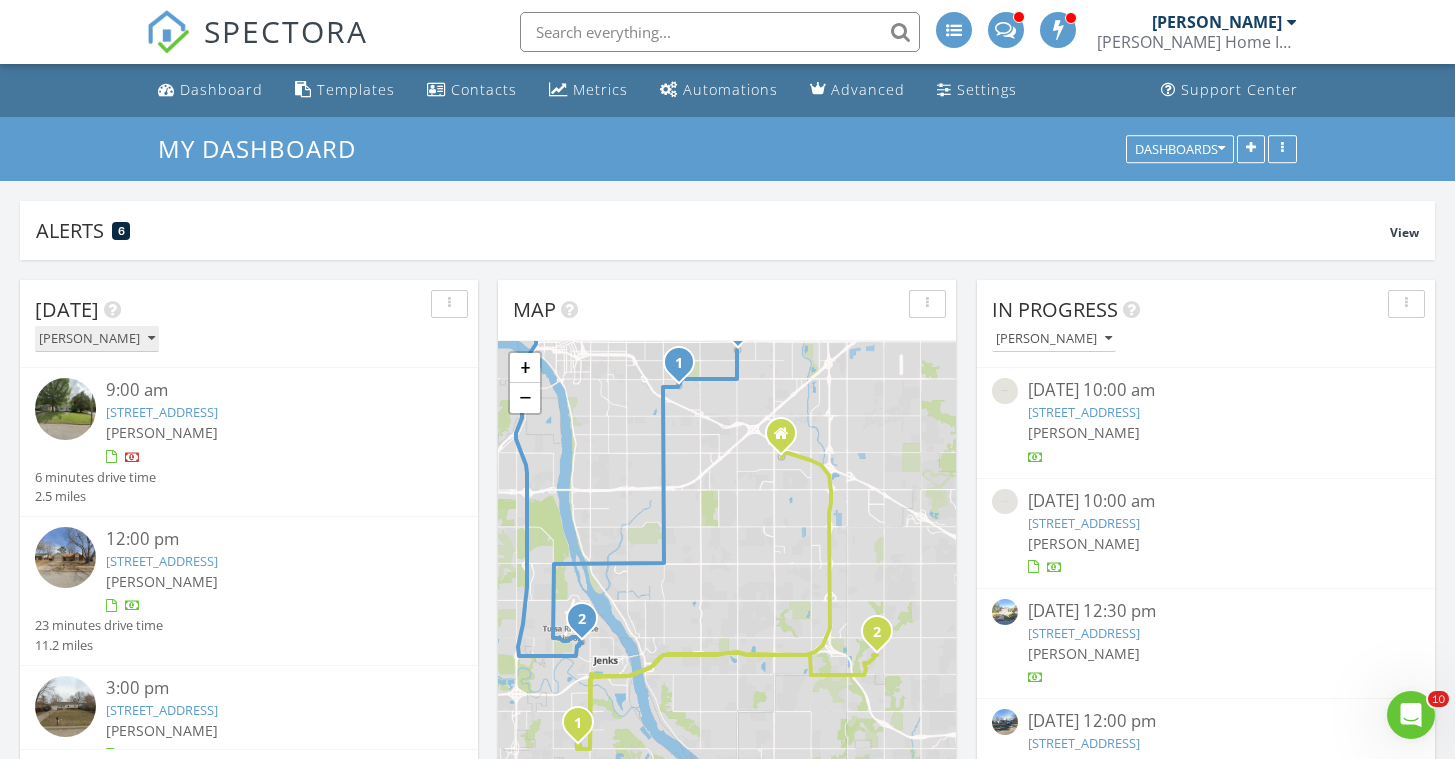 click at bounding box center [151, 339] 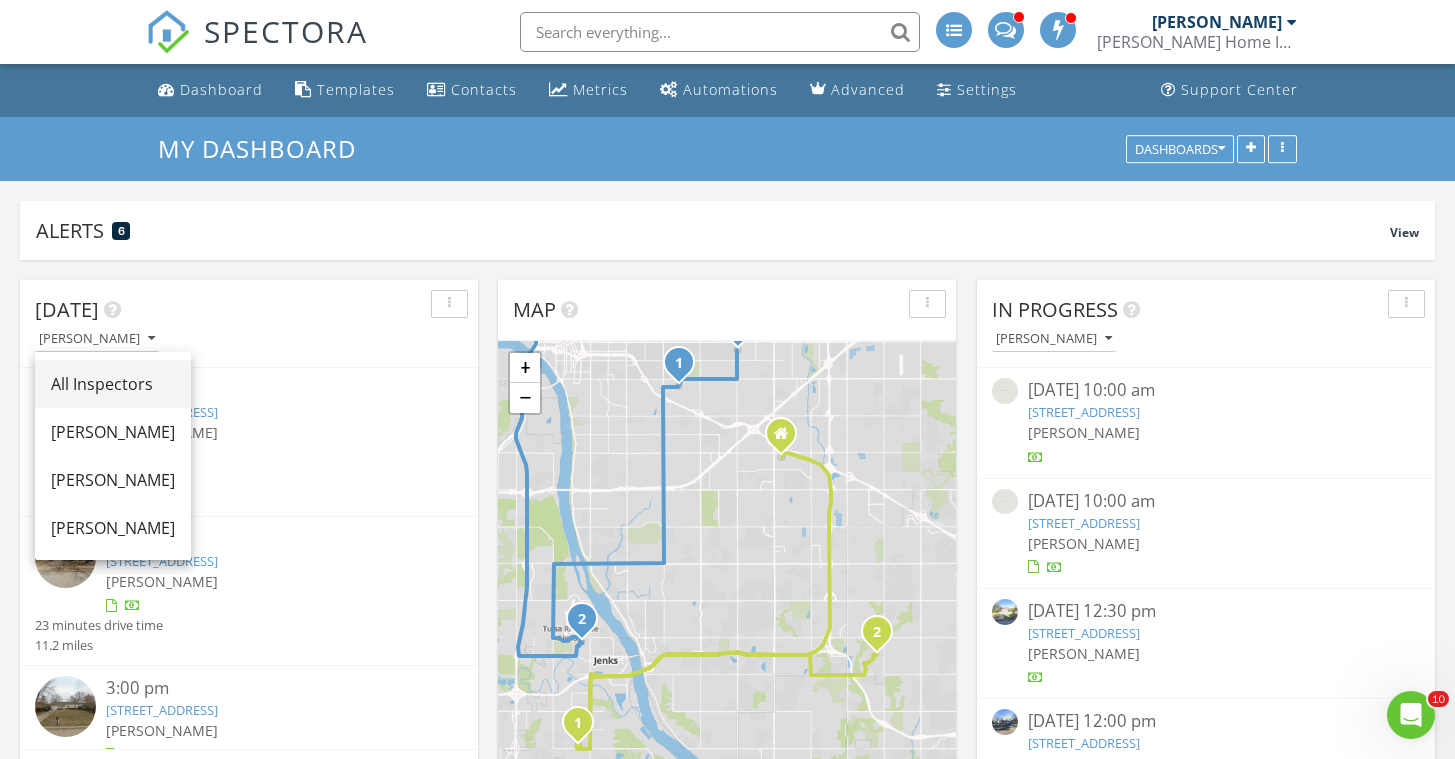 click on "All Inspectors" at bounding box center [113, 384] 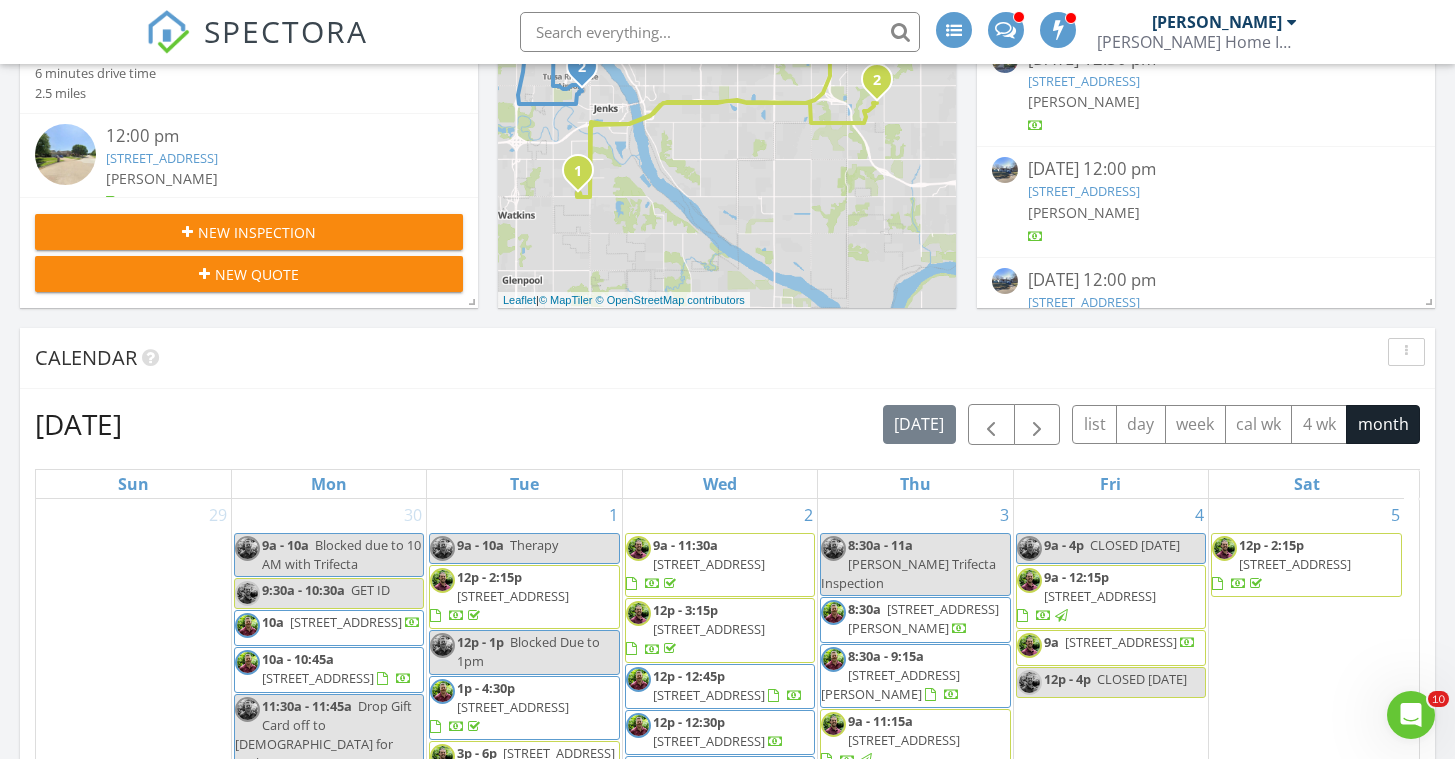 scroll, scrollTop: 967, scrollLeft: 0, axis: vertical 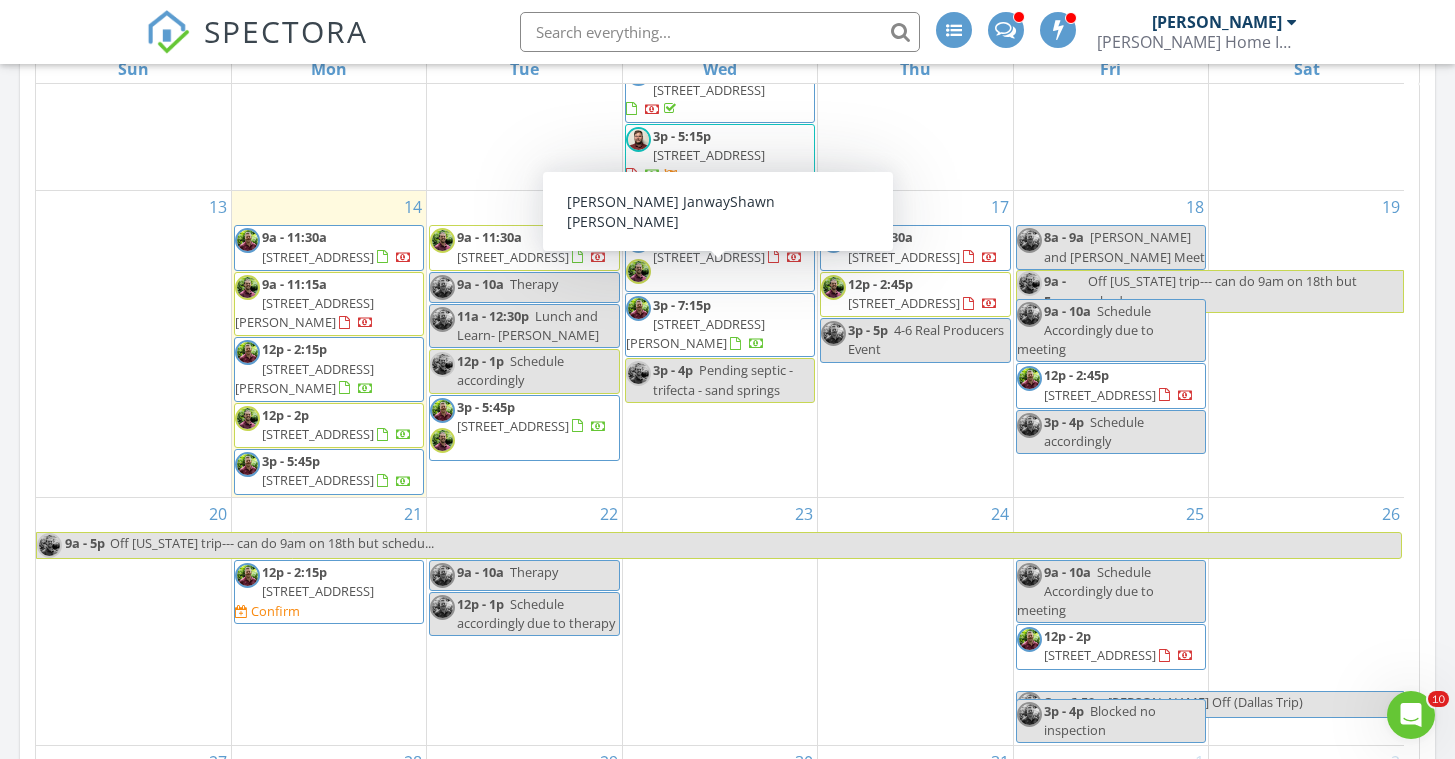 click on "3p - 7:15p
16305 S 185th E Ave, Bixby 74008" at bounding box center (695, 324) 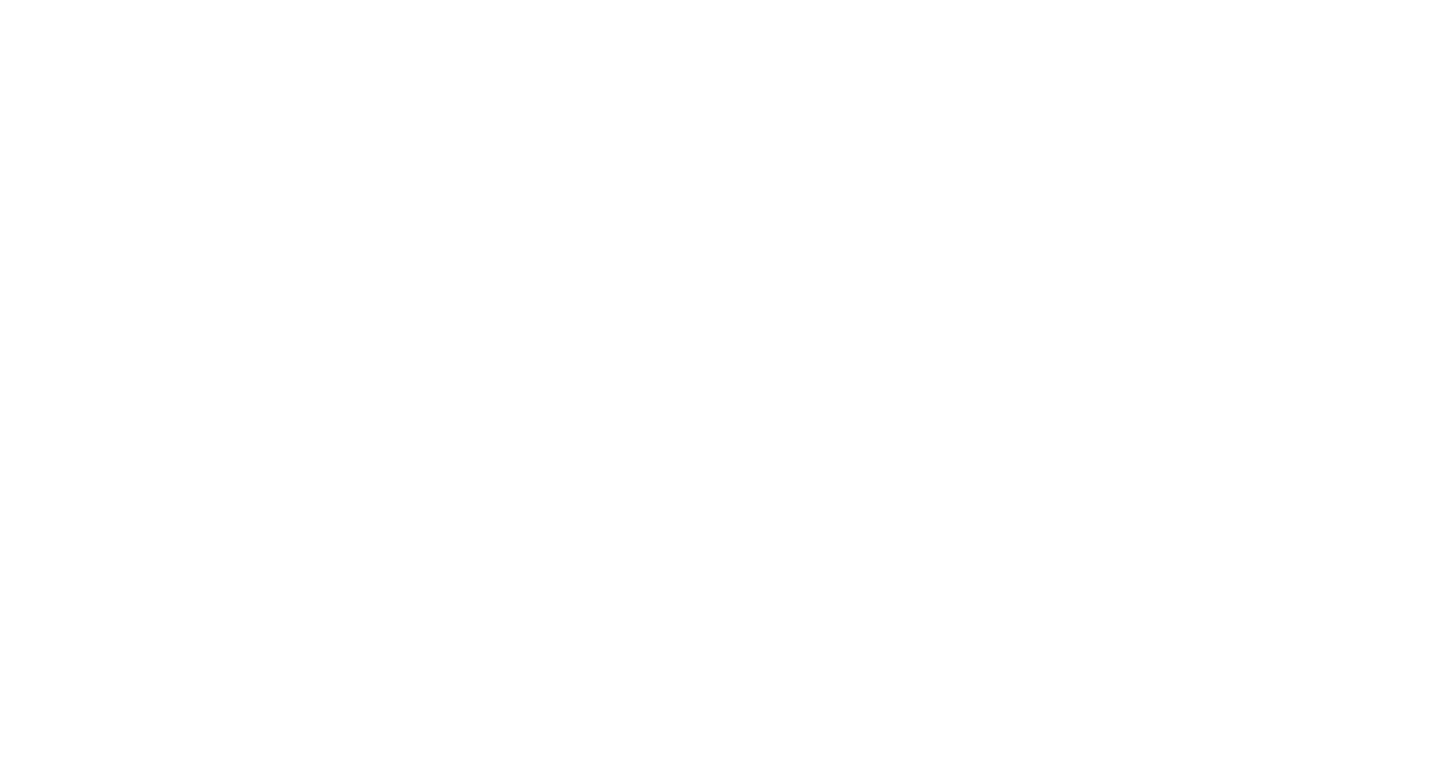 scroll, scrollTop: 0, scrollLeft: 0, axis: both 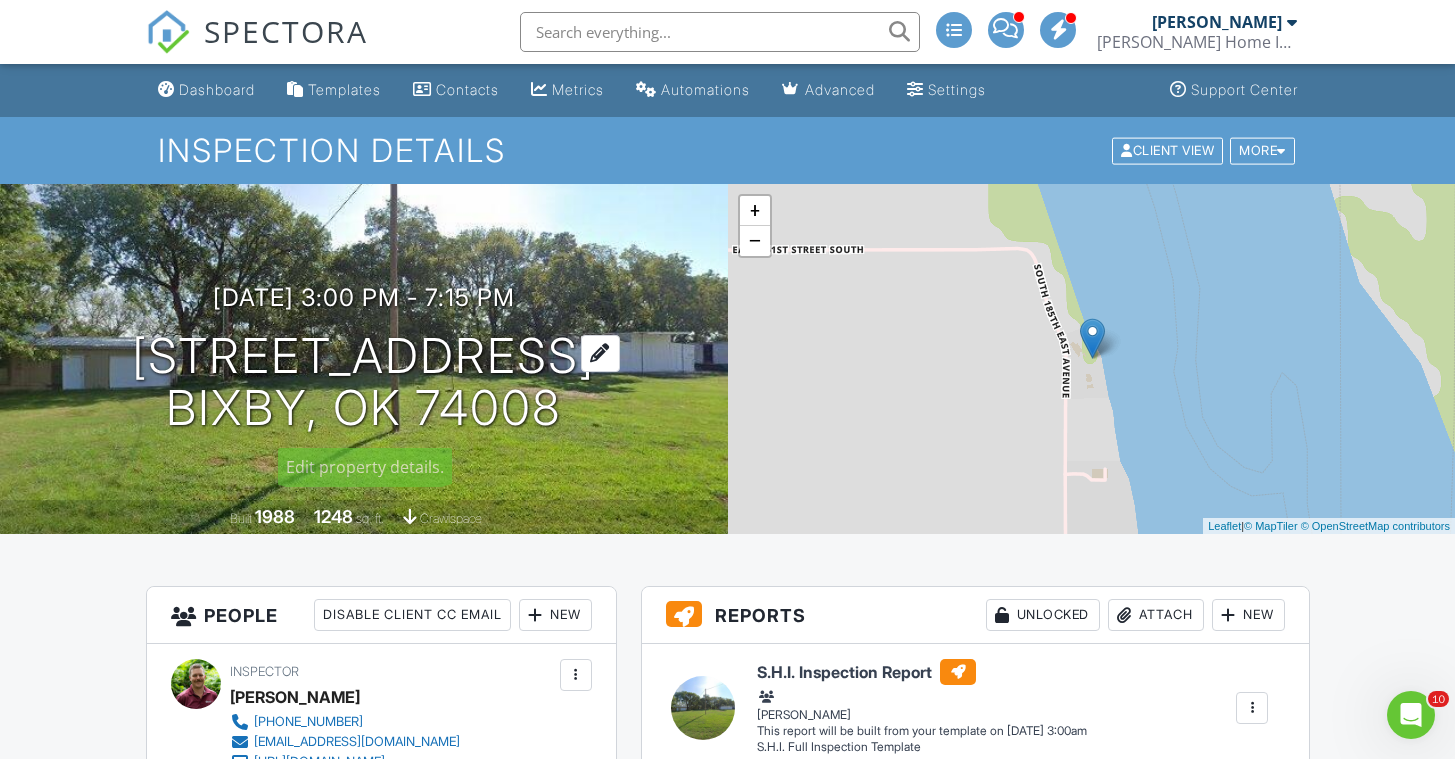 drag, startPoint x: 122, startPoint y: 352, endPoint x: 579, endPoint y: 406, distance: 460.17932 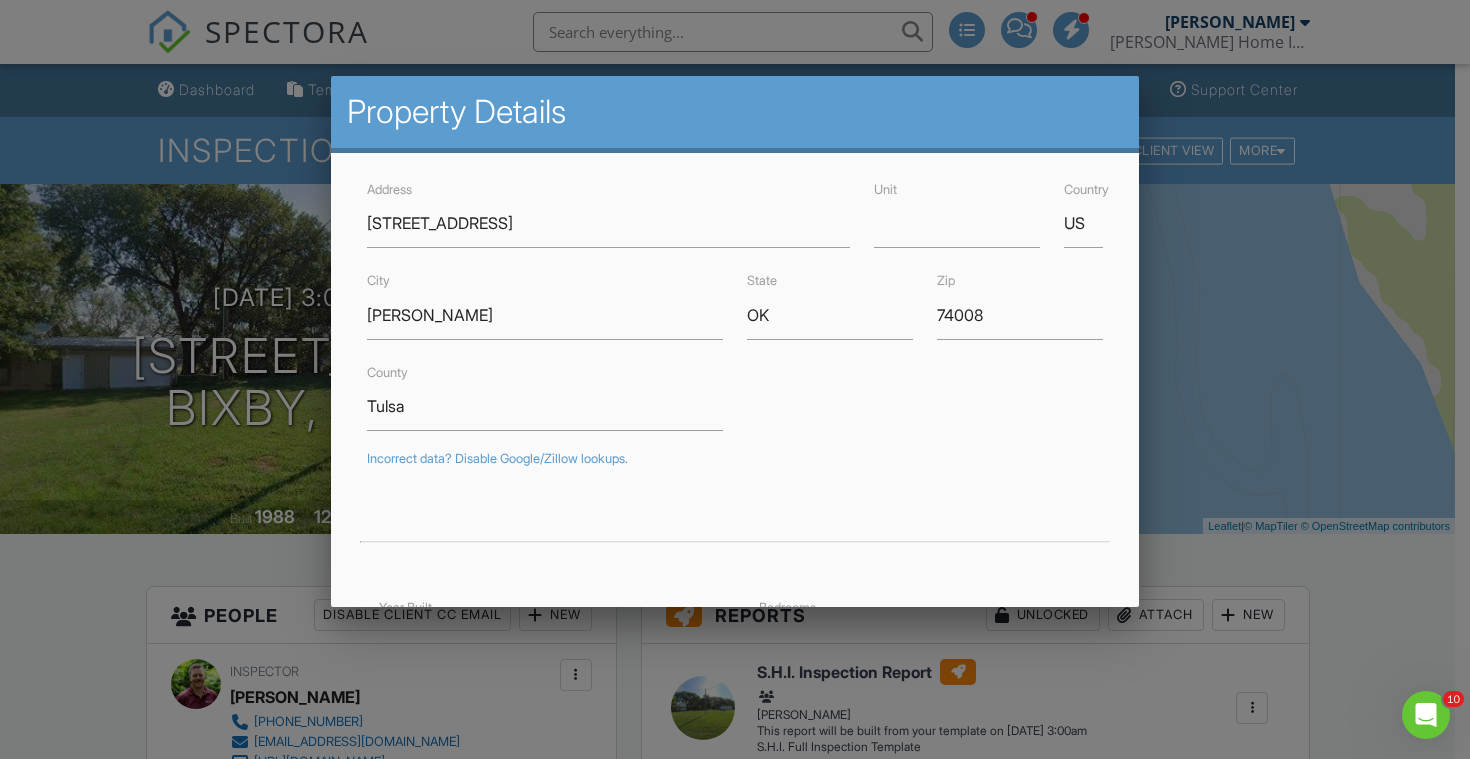 click at bounding box center (735, 374) 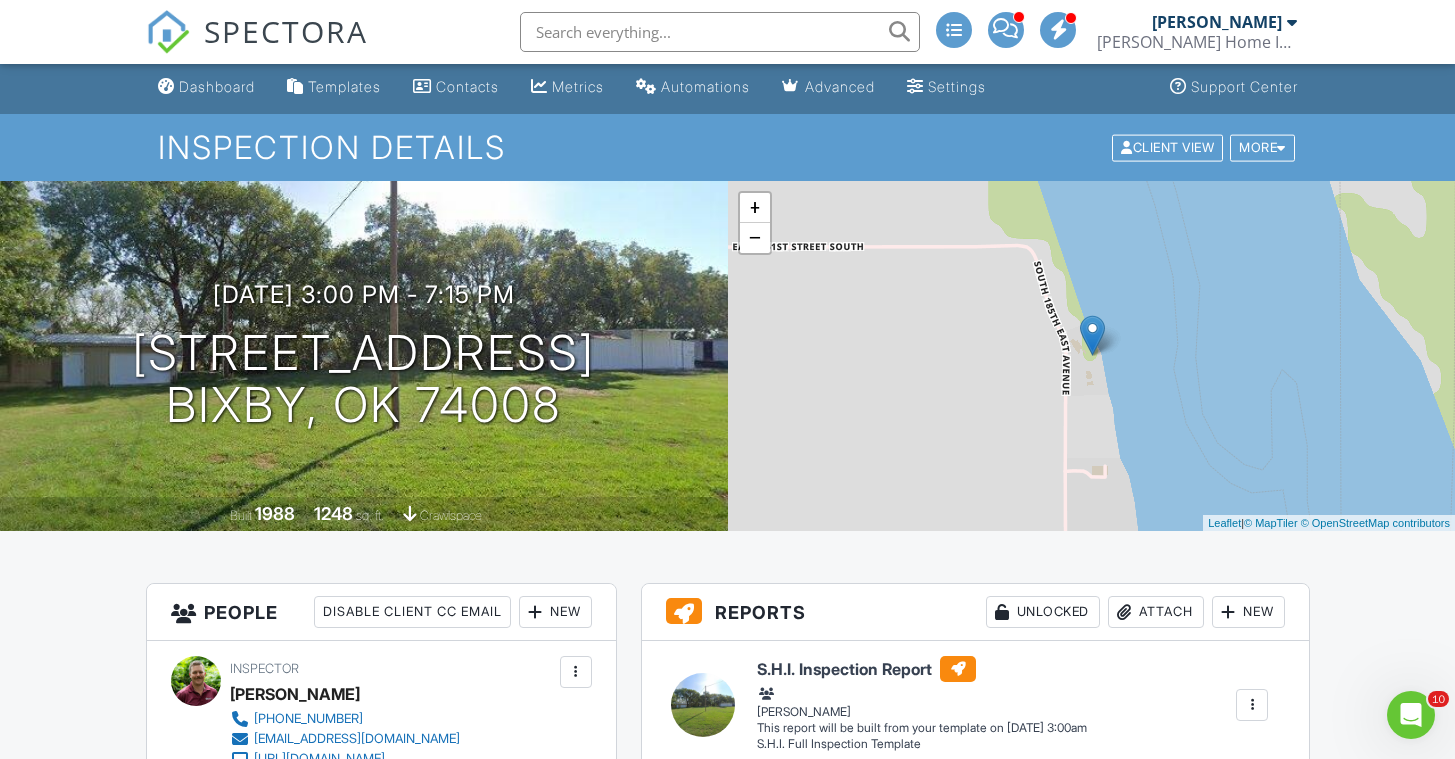 scroll, scrollTop: 4, scrollLeft: 0, axis: vertical 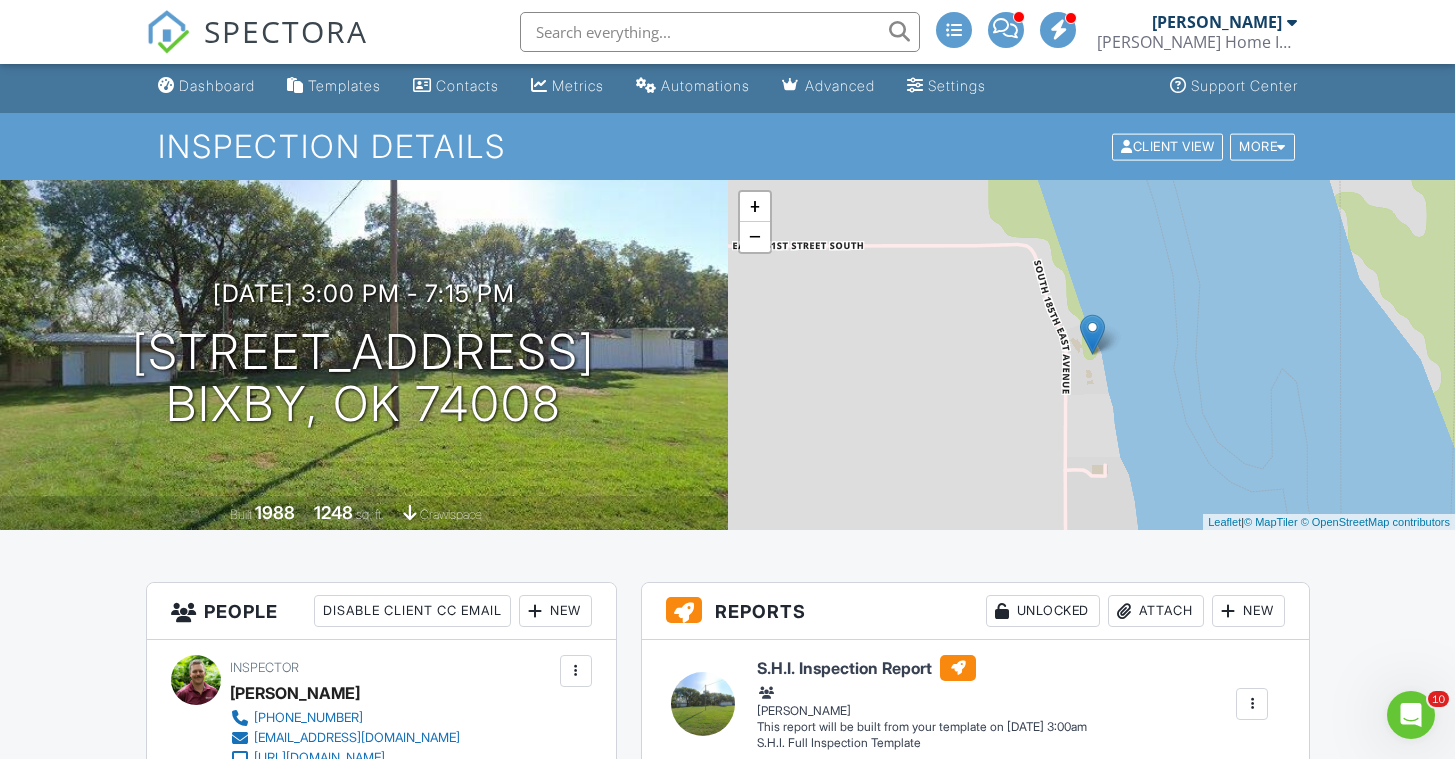 click on "SPECTORA" at bounding box center [286, 31] 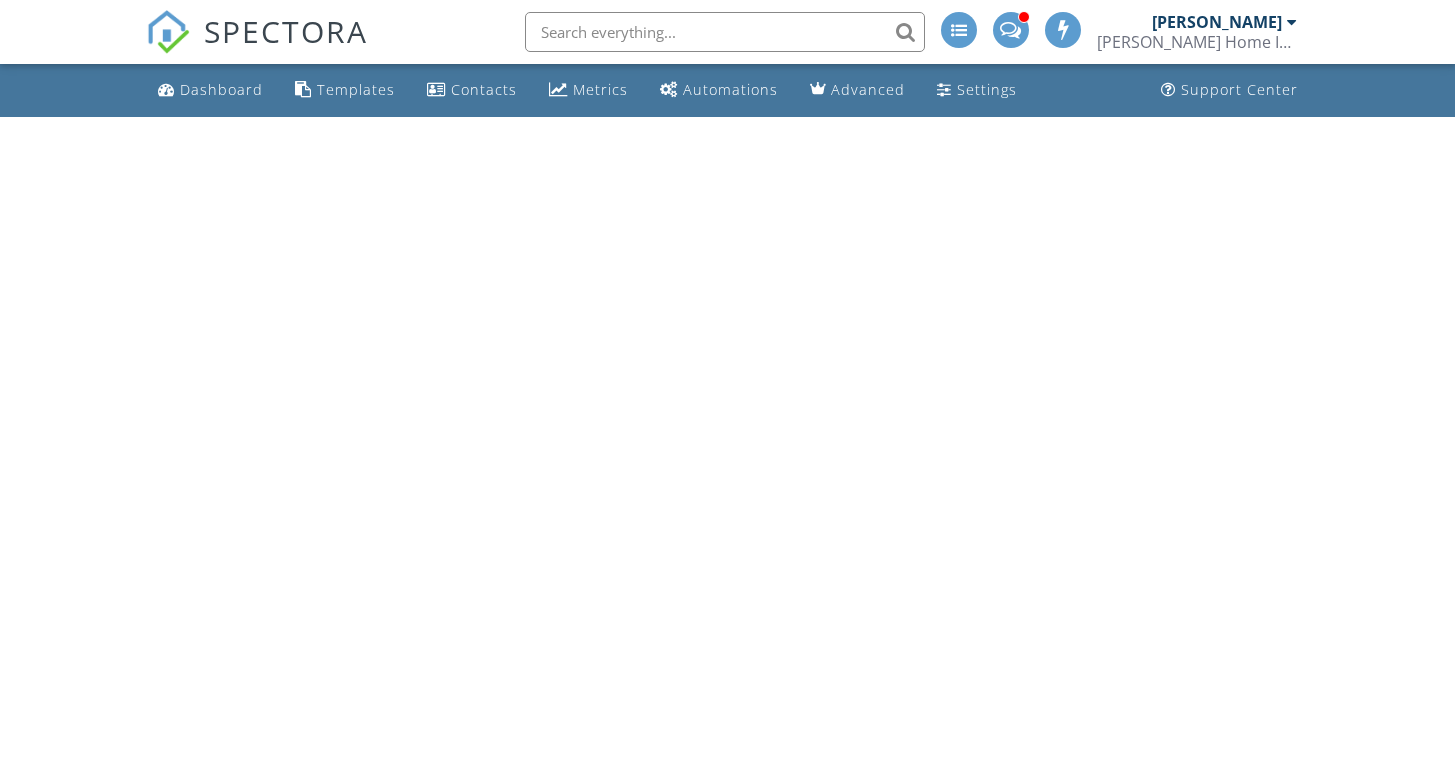 scroll, scrollTop: 0, scrollLeft: 0, axis: both 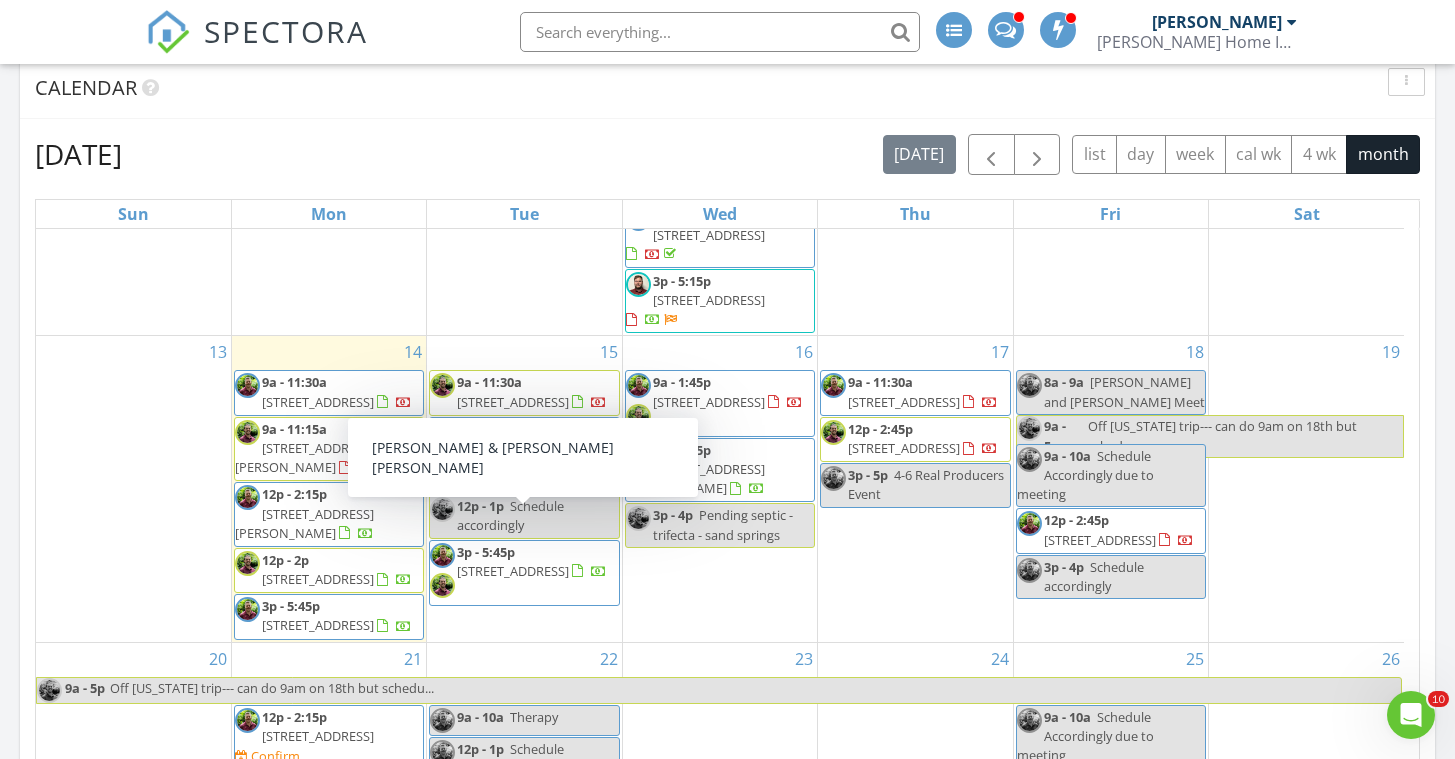 click on "1006 E 17th Pl, Tulsa 74120" at bounding box center (513, 571) 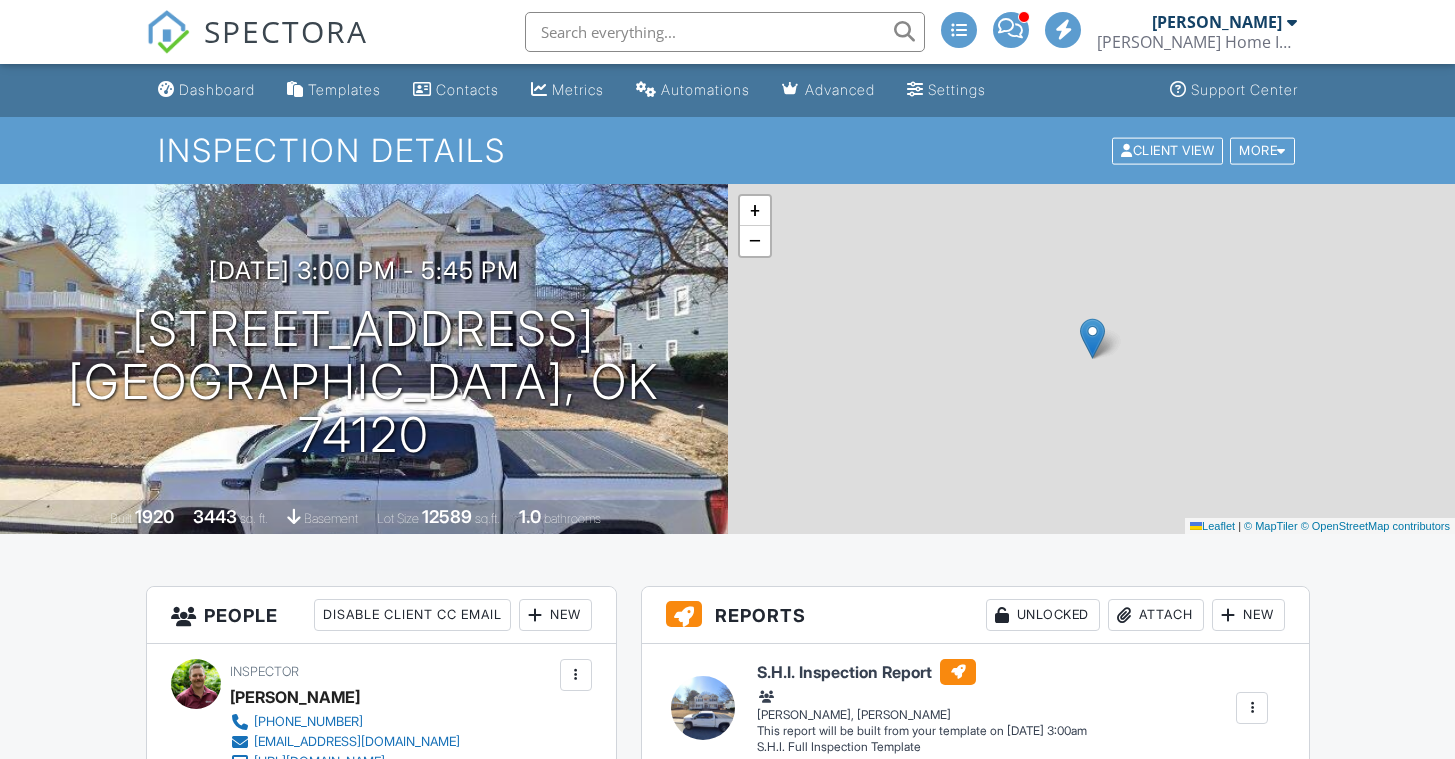 scroll, scrollTop: 0, scrollLeft: 0, axis: both 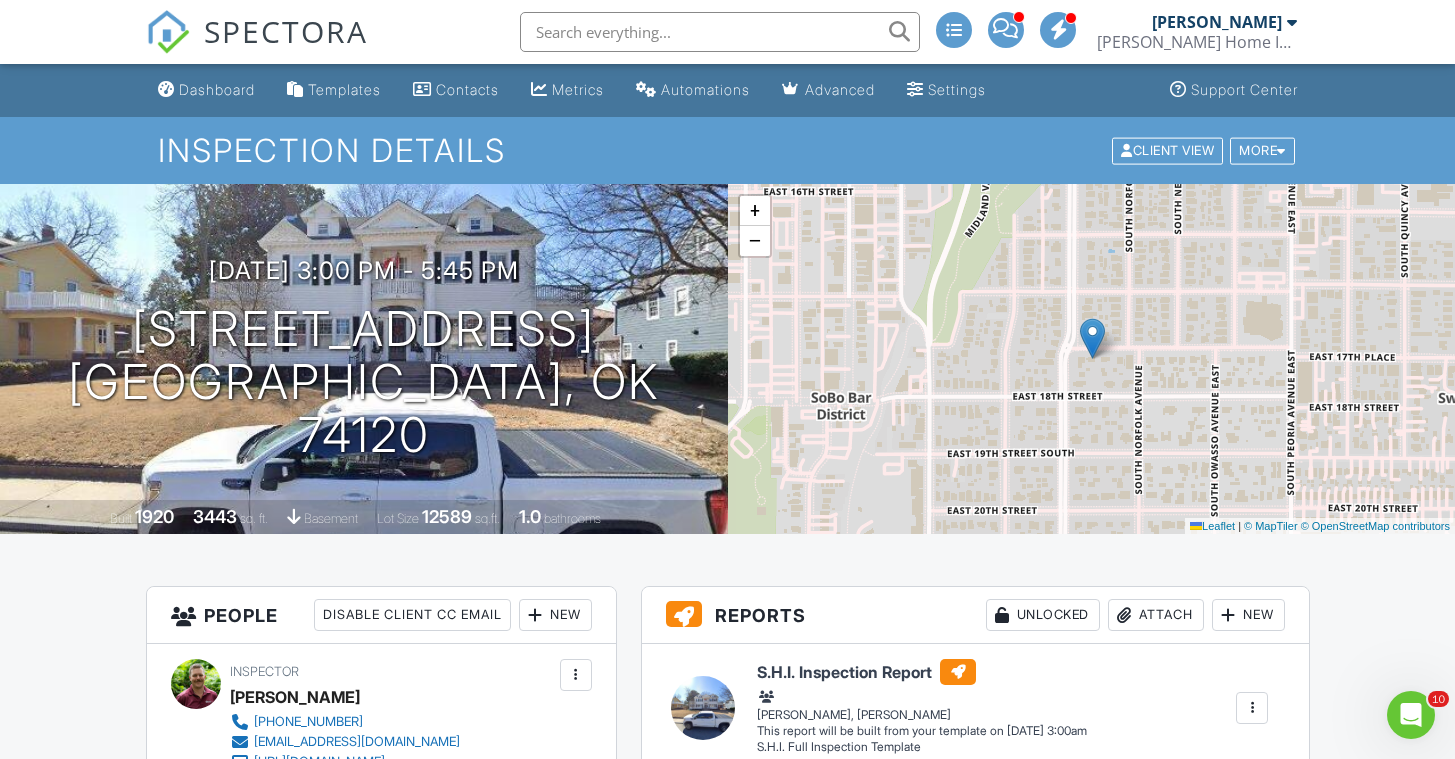 click on "SPECTORA" at bounding box center (286, 31) 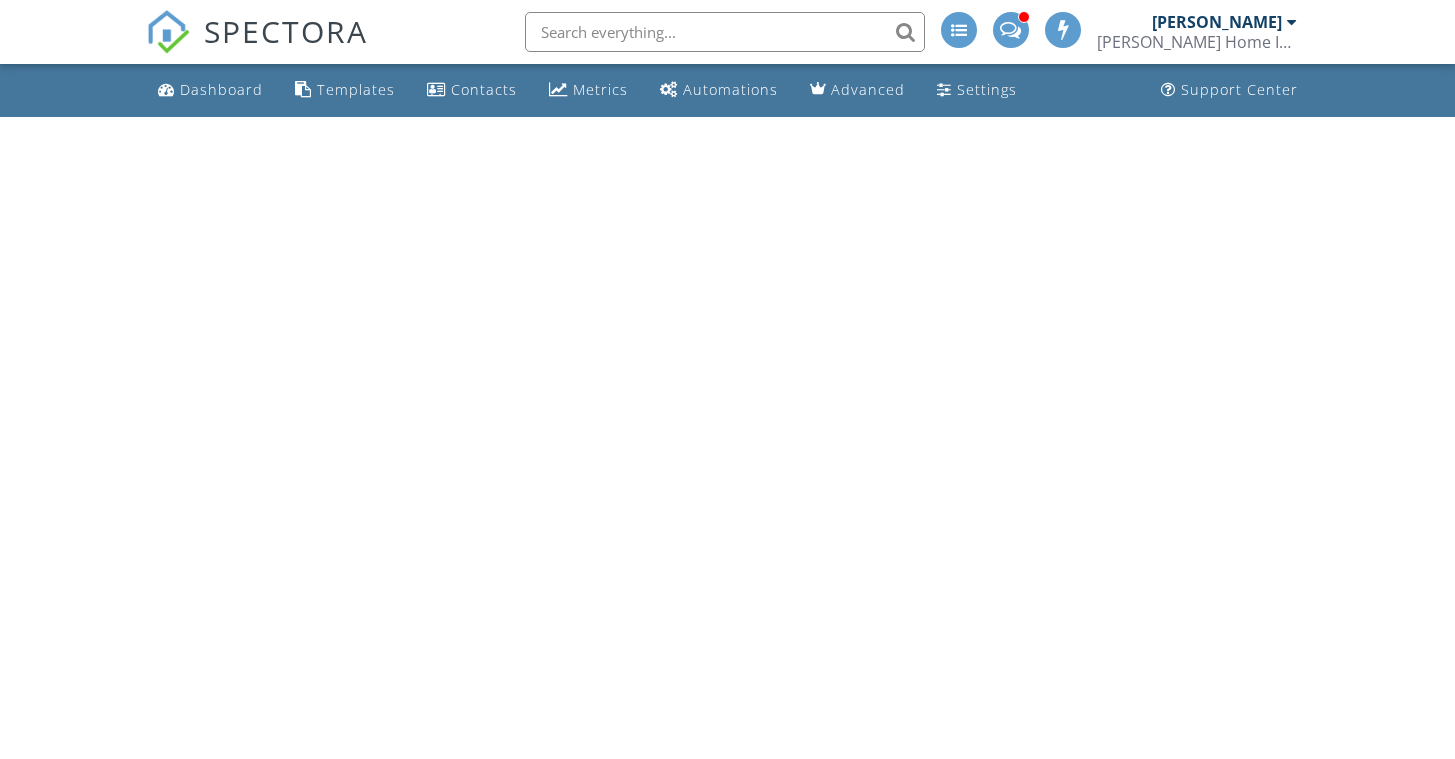 scroll, scrollTop: 0, scrollLeft: 0, axis: both 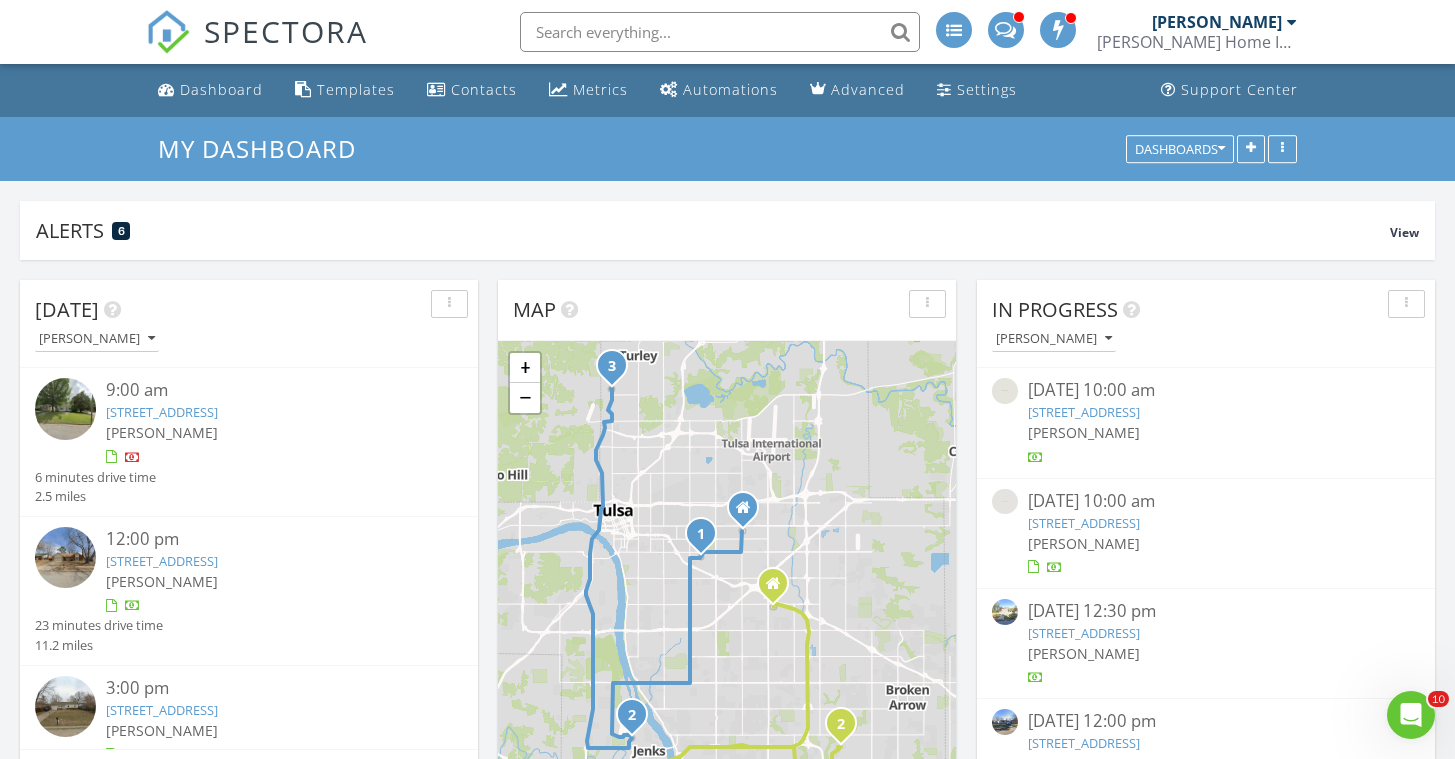 click on "SPECTORA" at bounding box center [286, 31] 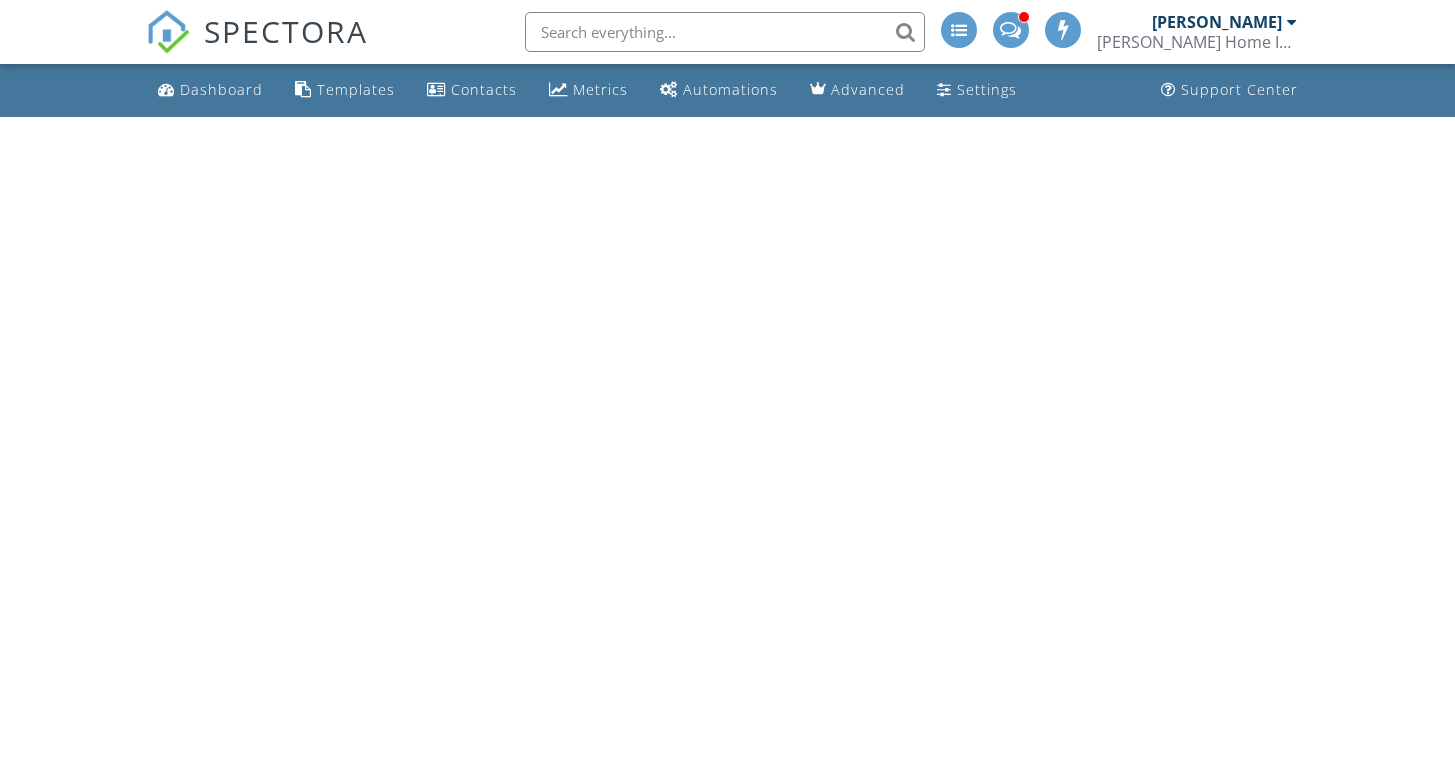 scroll, scrollTop: 0, scrollLeft: 0, axis: both 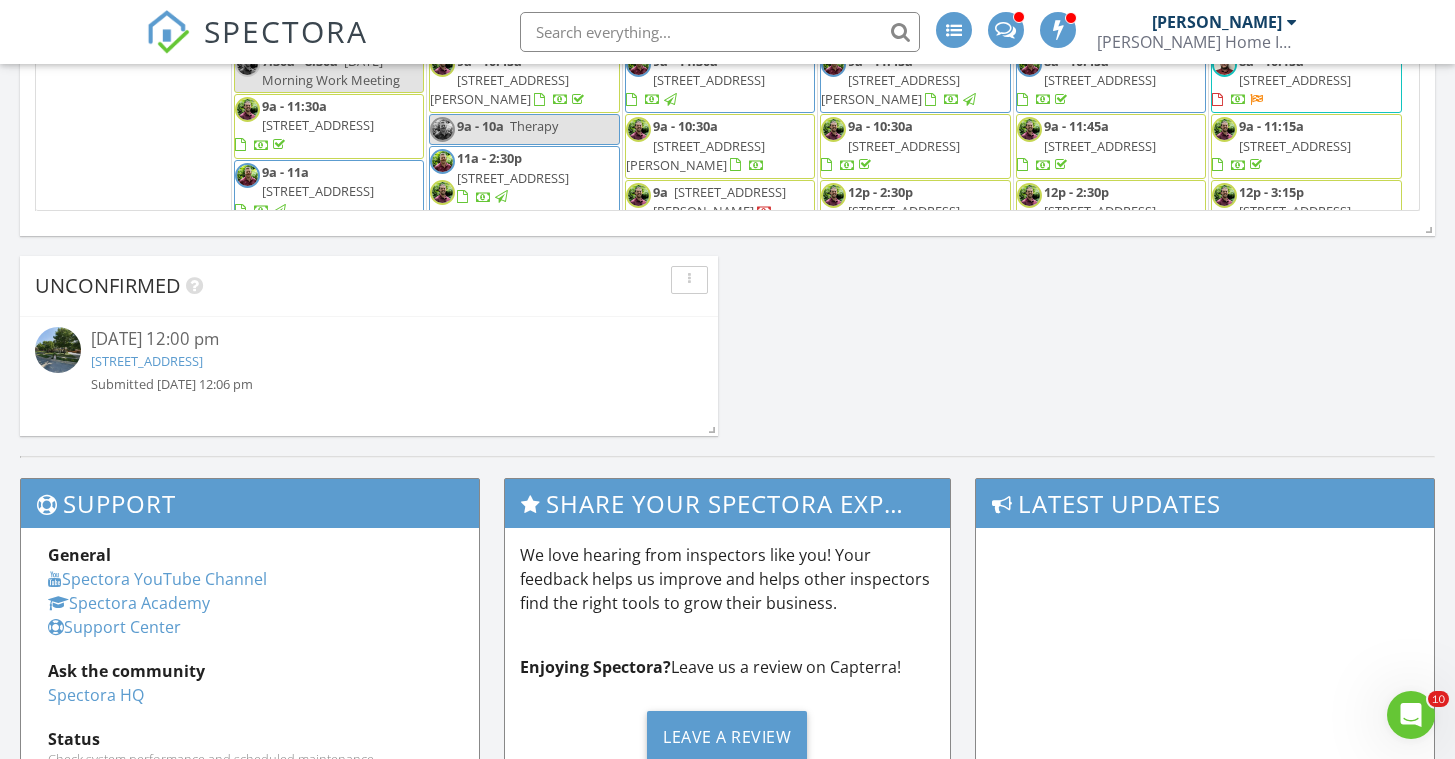 click on "801 S Redwood Ave, Broken Arrow, OK 74012" at bounding box center [147, 361] 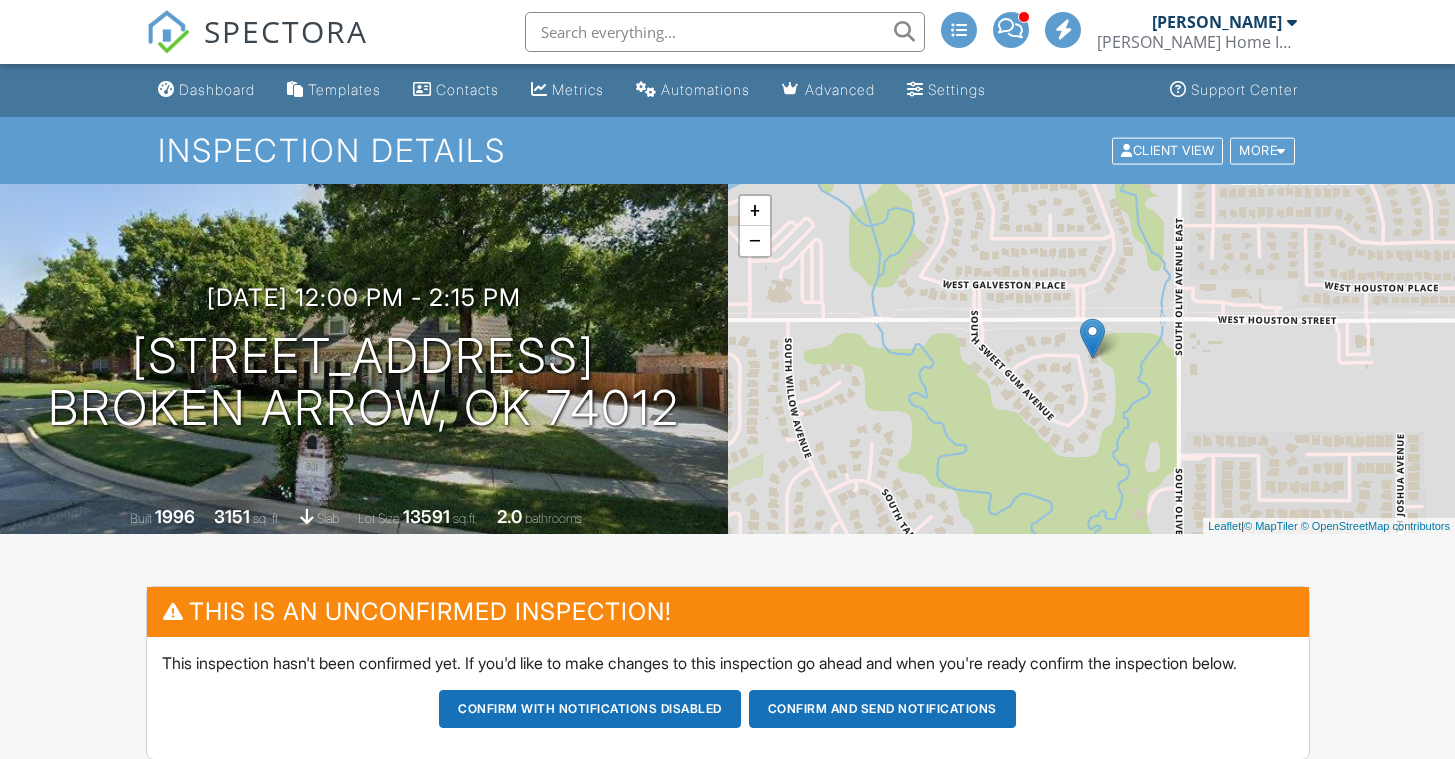 scroll, scrollTop: 150, scrollLeft: 0, axis: vertical 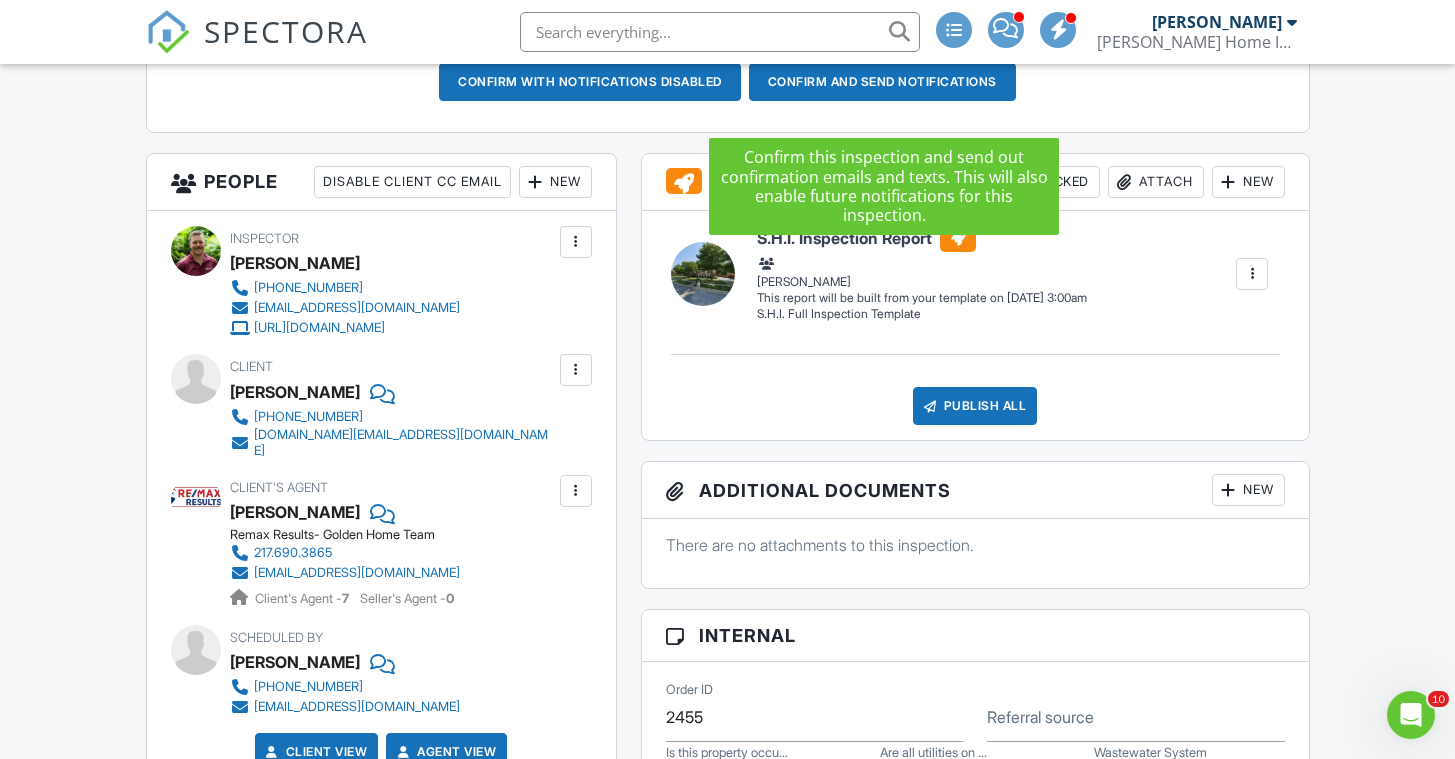 drag, startPoint x: 837, startPoint y: 109, endPoint x: 816, endPoint y: 110, distance: 21.023796 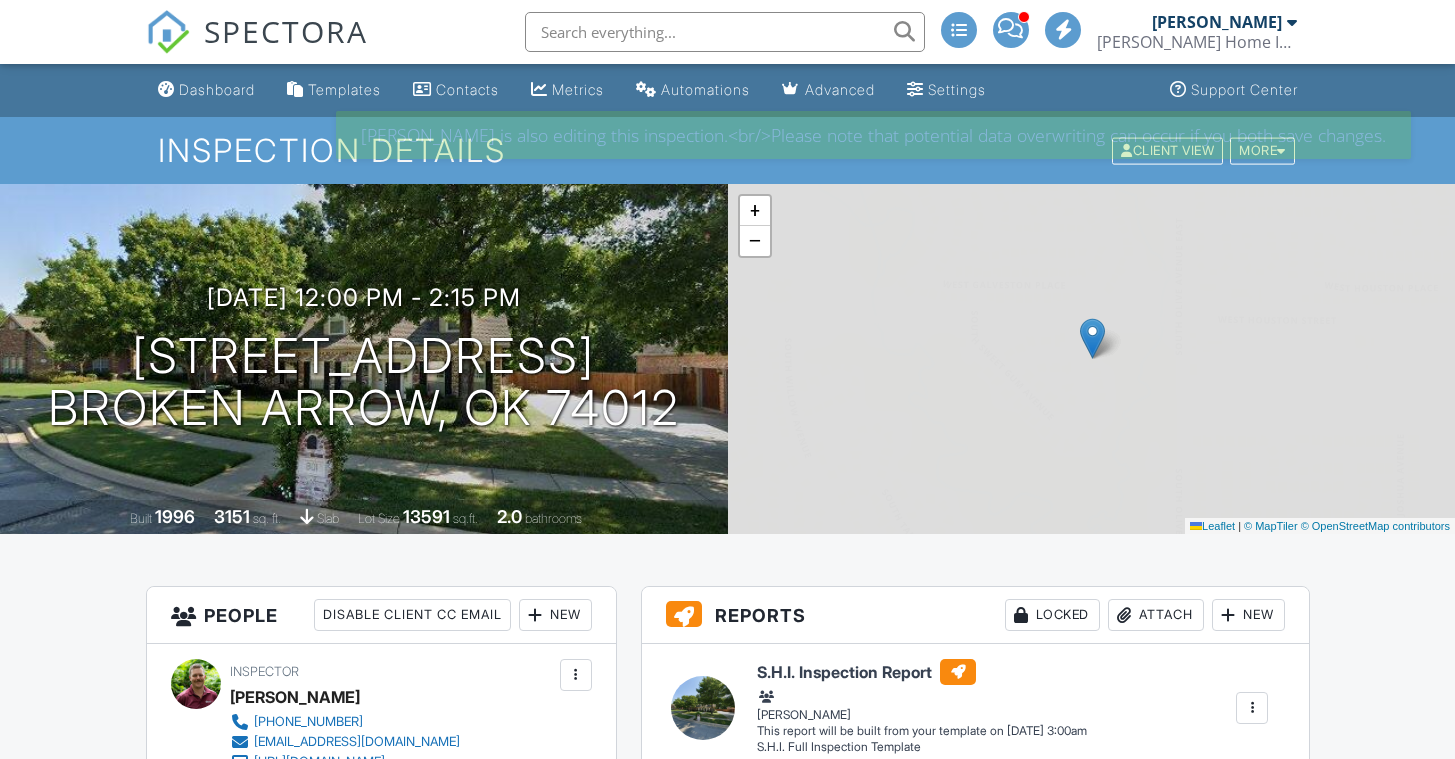 scroll, scrollTop: 0, scrollLeft: 0, axis: both 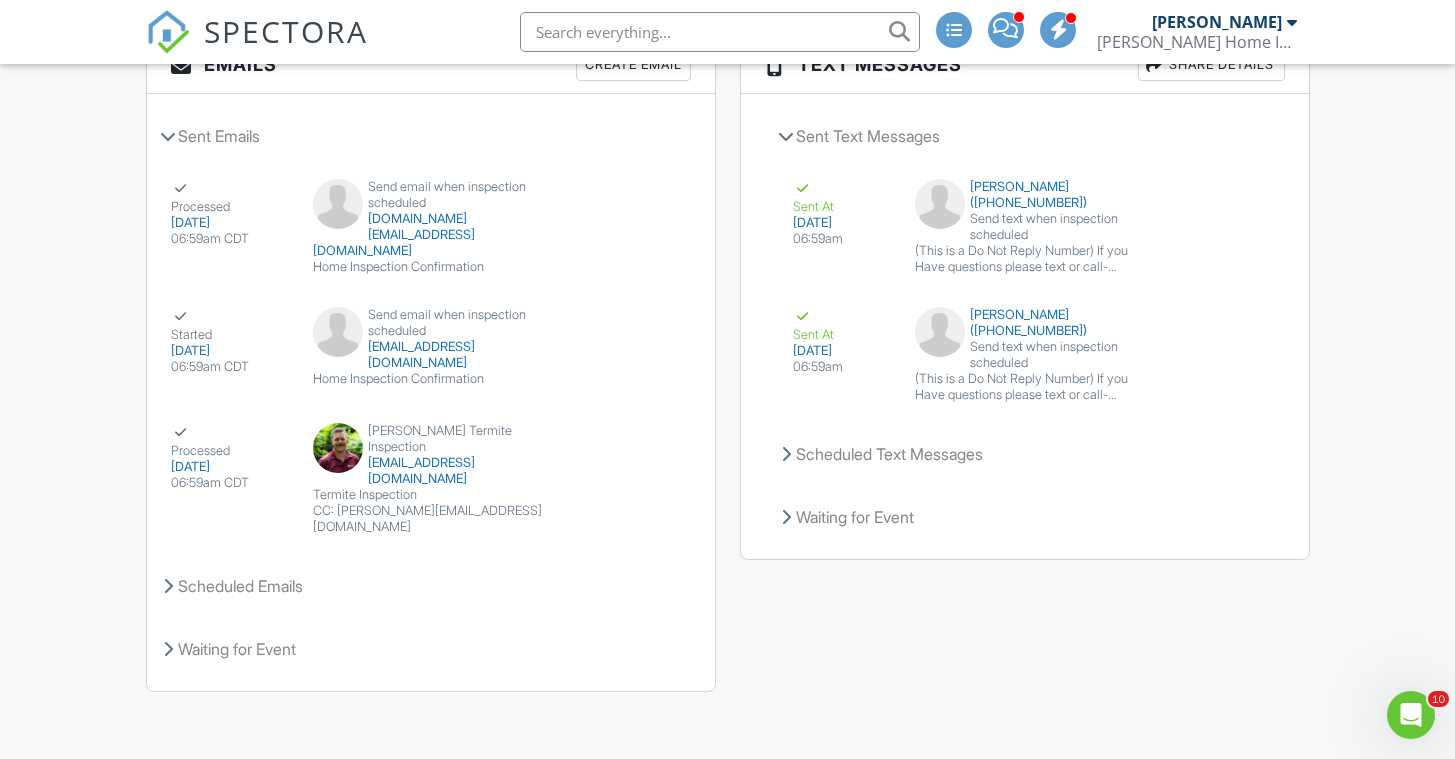 click on "SPECTORA" at bounding box center (286, 31) 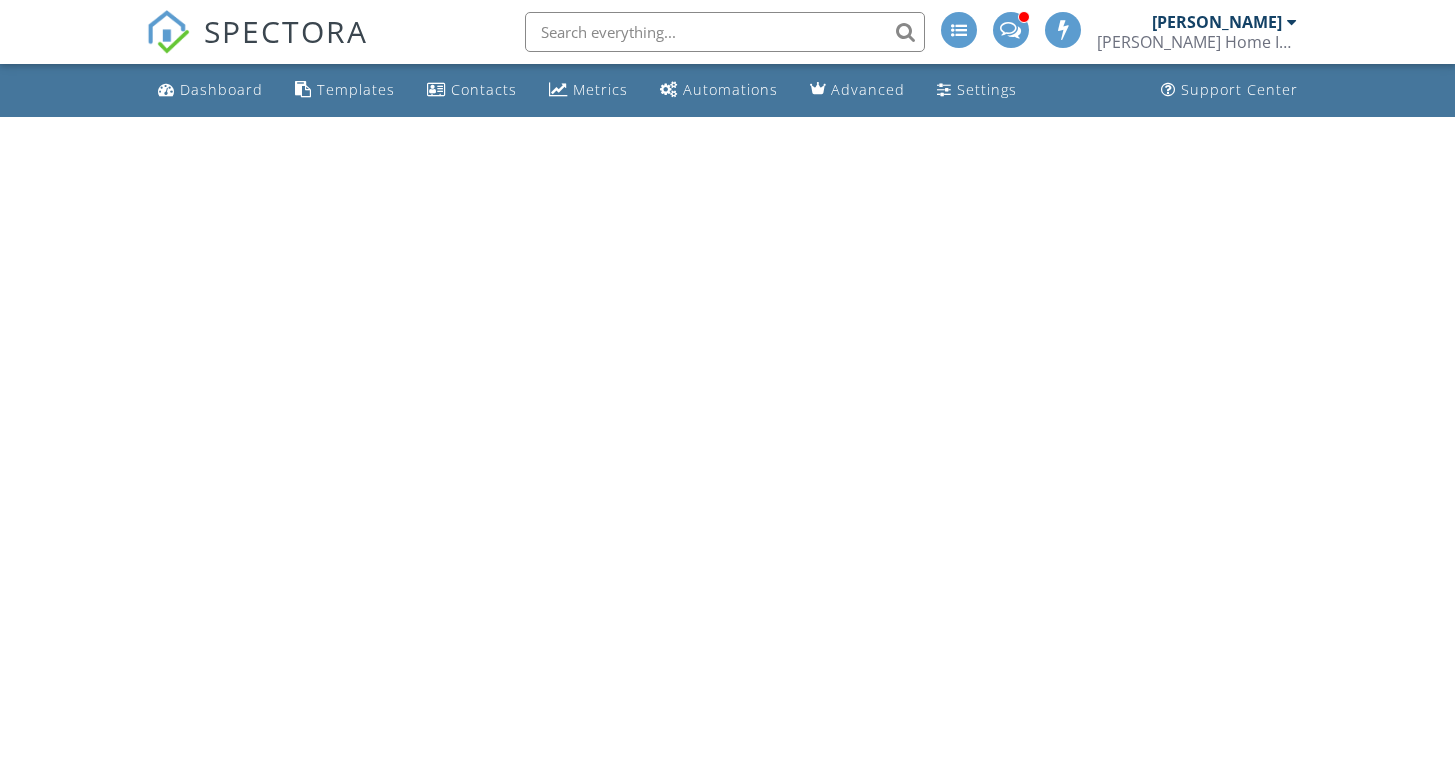 scroll, scrollTop: 0, scrollLeft: 0, axis: both 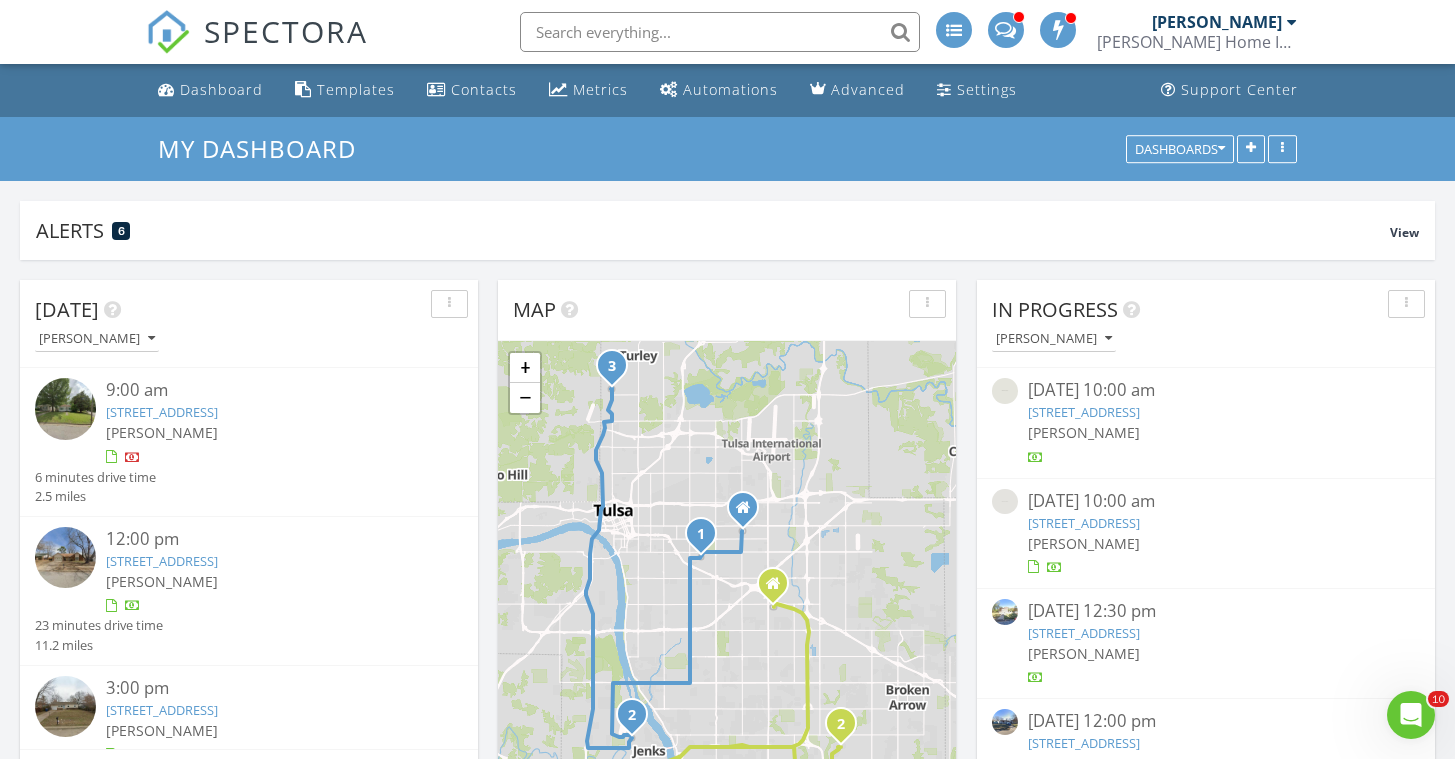 click on "1 2 3 1 2 + − South Sheridan Road, East 21st Street, South Harvard Avenue, South Elwood Avenue, Okmulgee Expressway, L. L. Tisdale Parkway 48.8 km, 53 min Head south on South Sheridan Road 1.5 km Turn right onto East 21st Street 2.5 km Turn left onto South Pittsburg Avenue 40 m Make a slight right onto South Oswego Place 250 m You have arrived at your 1st destination, on the left 0 m Head southwest on South Oswego Place 90 m Turn right onto East 23rd Street 600 m Turn left onto South Harvard Avenue 8 km Turn right onto East 71st Street 3 km Continue onto West 71st Street 1.5 km Turn left onto South Elwood Avenue 3 km Turn left onto West 91st Street 350 m Continue onto West K Place 900 m Turn right onto North Fir Street 250 m You have arrived at your 2nd destination, on the left 0 m Head southeast on North Fir Street 45 m Turn right onto West H Street 100 m Turn left onto North Holly Street 90 m Turn right onto West G Street 90 m Turn left onto North Ivy Street 450 m Turn right onto West Main Street 2.5 km" at bounding box center (727, 600) 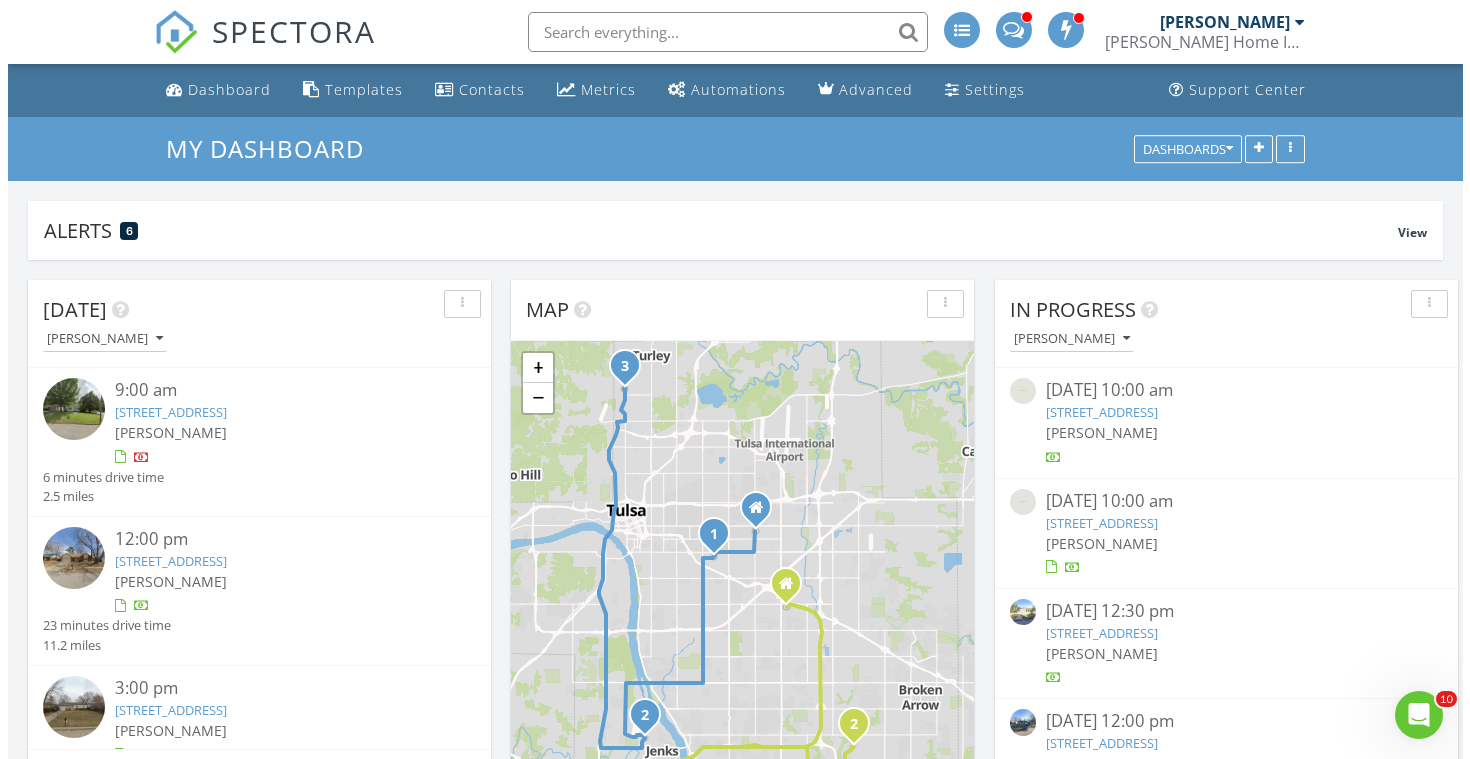 scroll, scrollTop: 10, scrollLeft: 10, axis: both 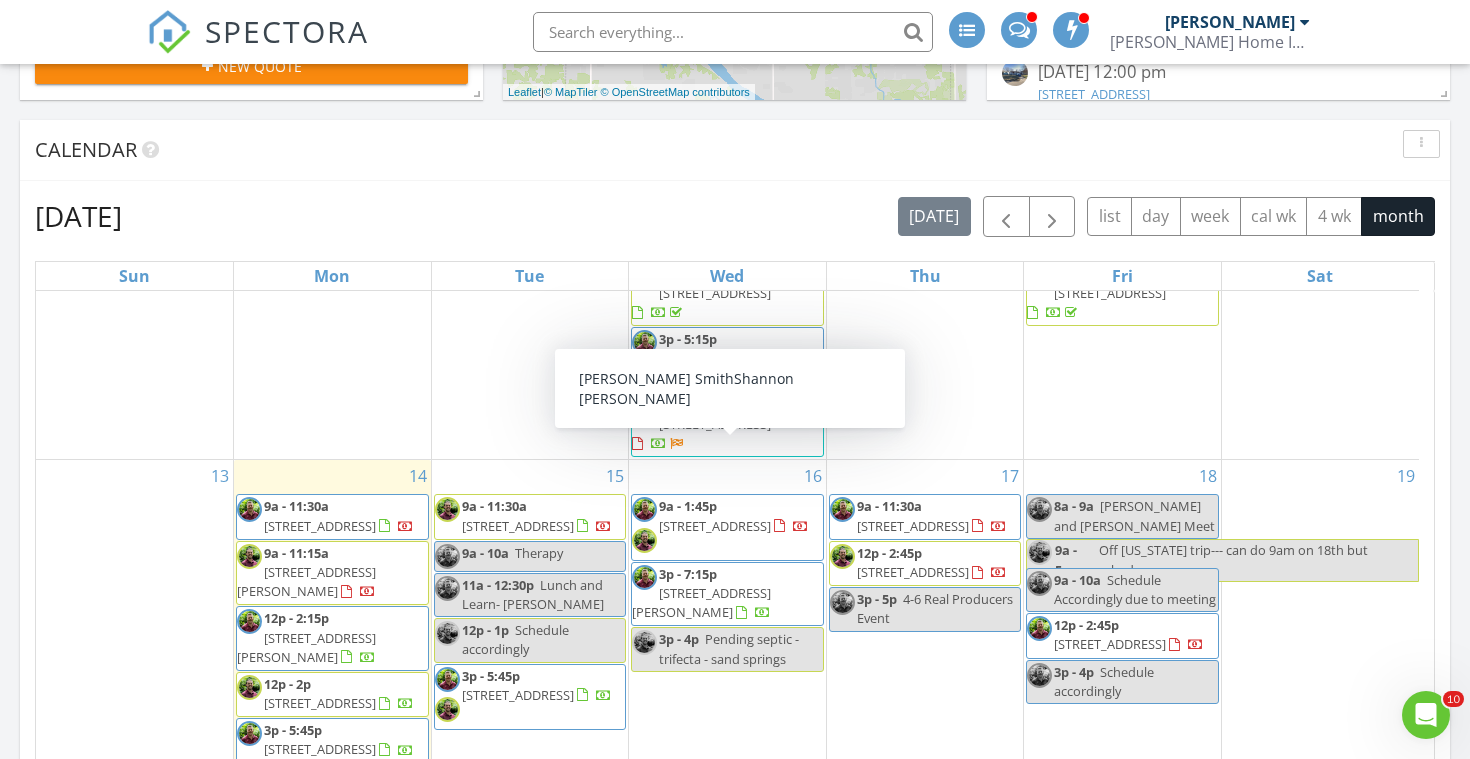 click on "8202 E 485 Rd, Claremore 74019" at bounding box center [715, 526] 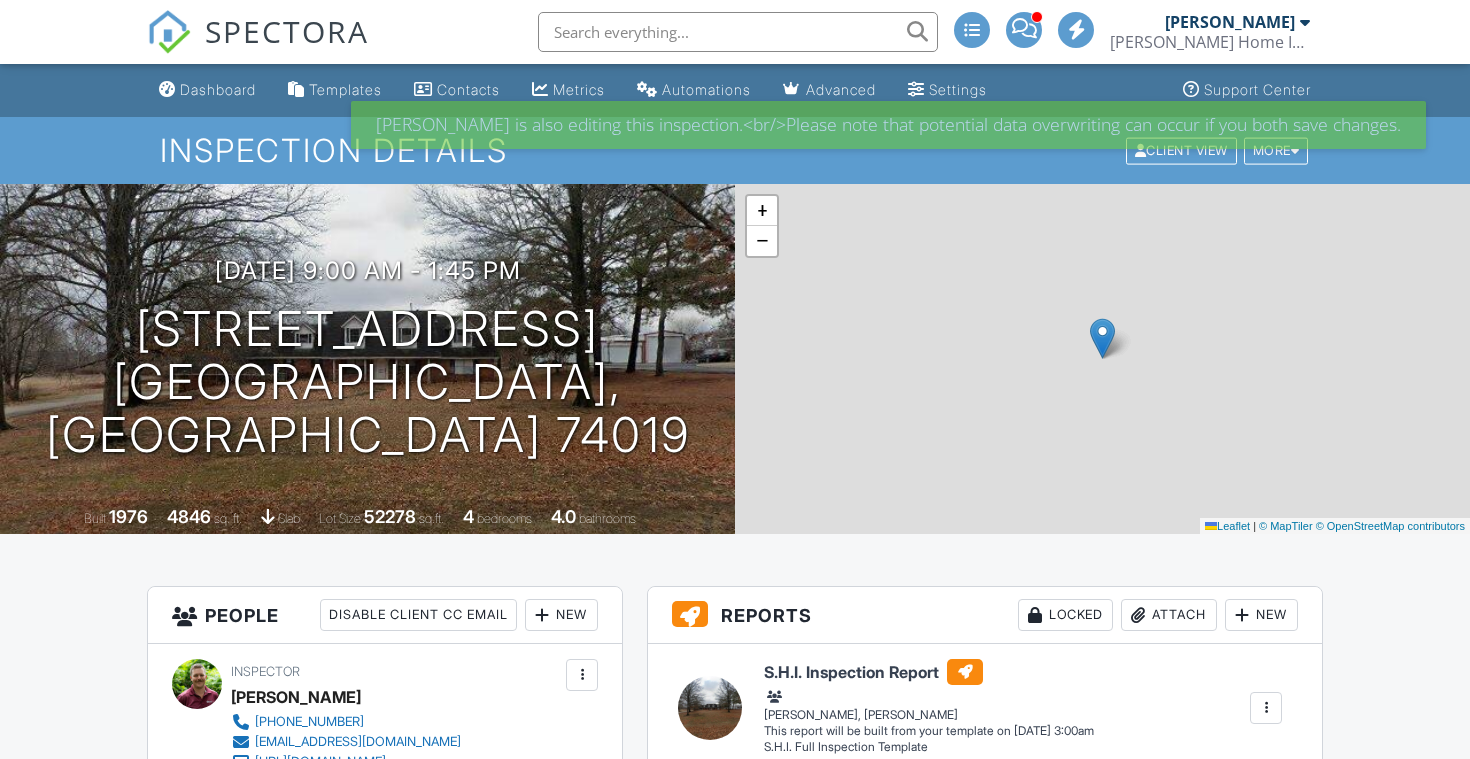 scroll, scrollTop: 0, scrollLeft: 0, axis: both 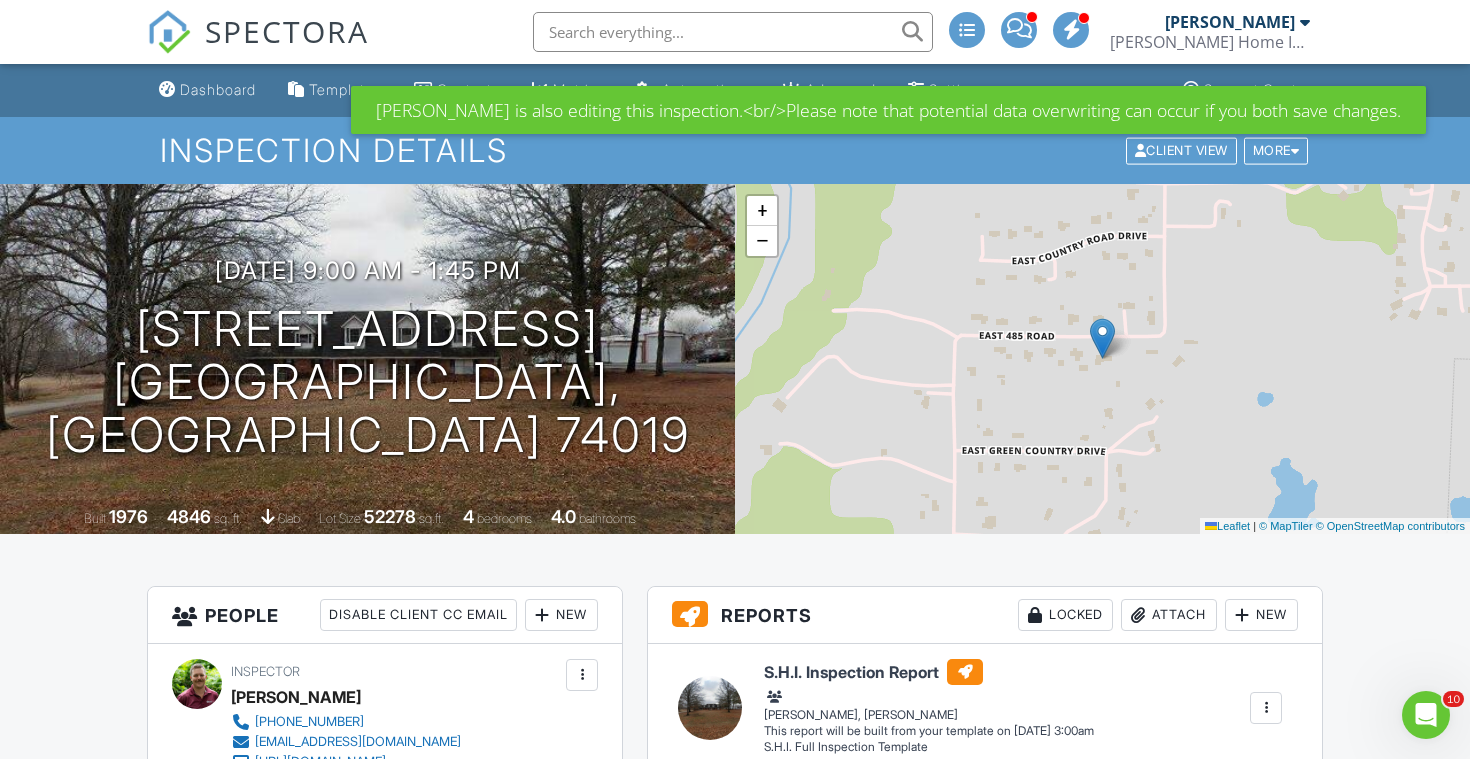 click on "People
Disable Client CC Email
New
Inspector
Client
Client's Agent
Listing Agent
Add Another Person
Inspector
[PERSON_NAME]
[PHONE_NUMBER]
[EMAIL_ADDRESS][DOMAIN_NAME]
[URL][DOMAIN_NAME]
Make Invisible
Mark As Requested
Remove
Inspector
[PERSON_NAME]
[PHONE_NUMBER]
[EMAIL_ADDRESS][DOMAIN_NAME]
[URL][DOMAIN_NAME]
Make Primary Inspector
Make Invisible
Mark As Requested
Remove
Update Client
First name
[PERSON_NAME]
Last name
[PERSON_NAME]
Email (required)
[EMAIL_ADDRESS][DOMAIN_NAME]
CC Email
Phone
[PHONE_NUMBER]
Tags
Internal notes visible only to the company
Private notes visible only to company admins" at bounding box center [385, 1556] 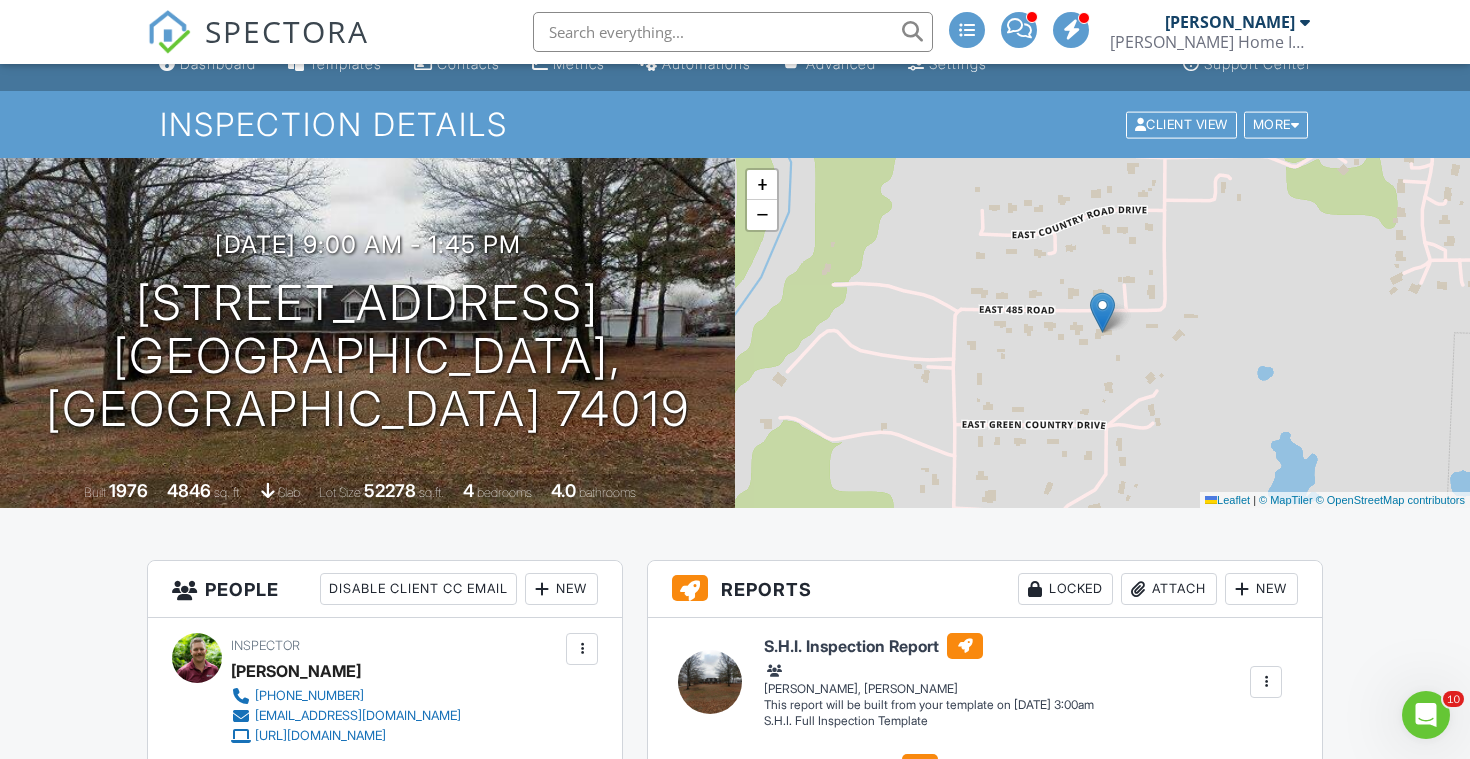 scroll, scrollTop: 46, scrollLeft: 0, axis: vertical 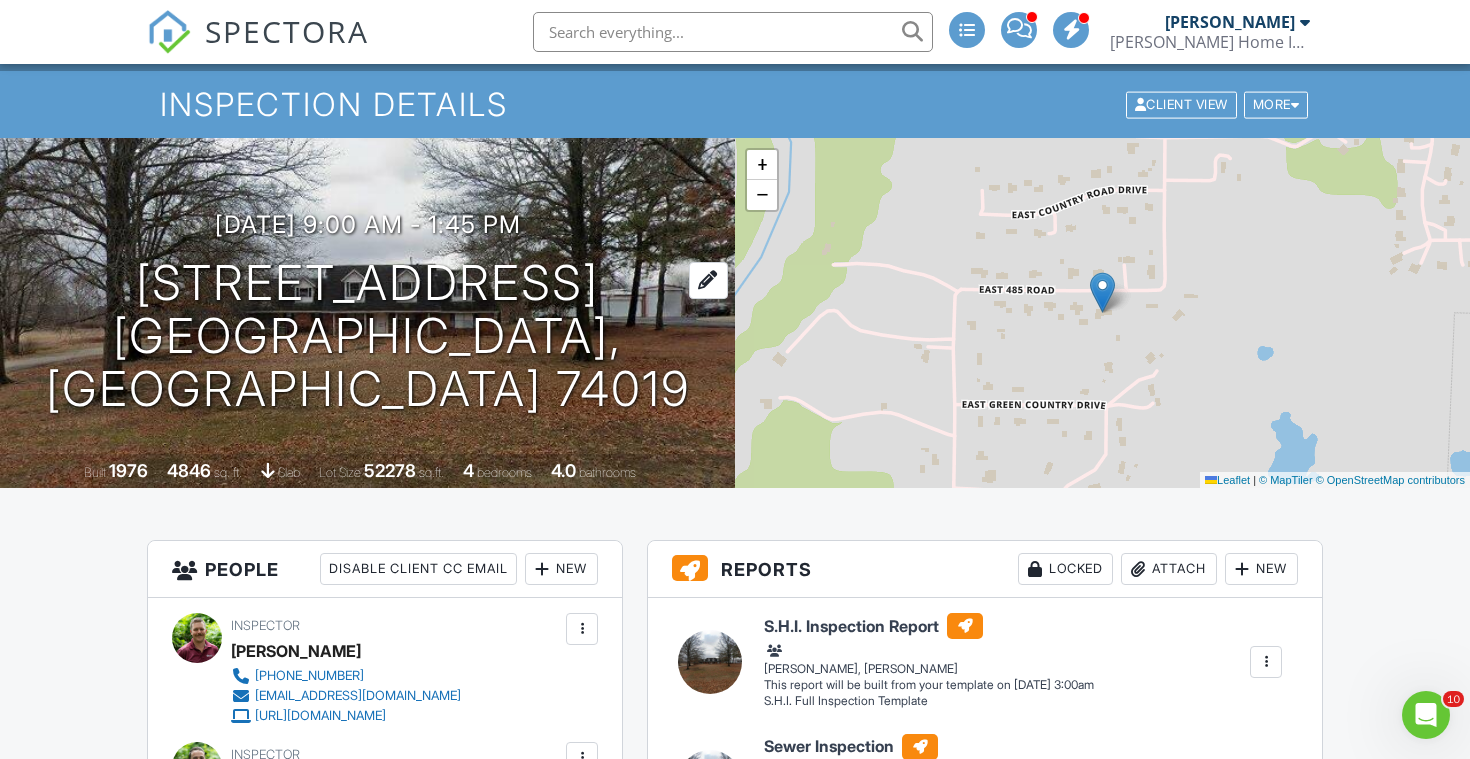 click on "8202 E 485 Rd
Claremore, OK 74019" at bounding box center [367, 336] 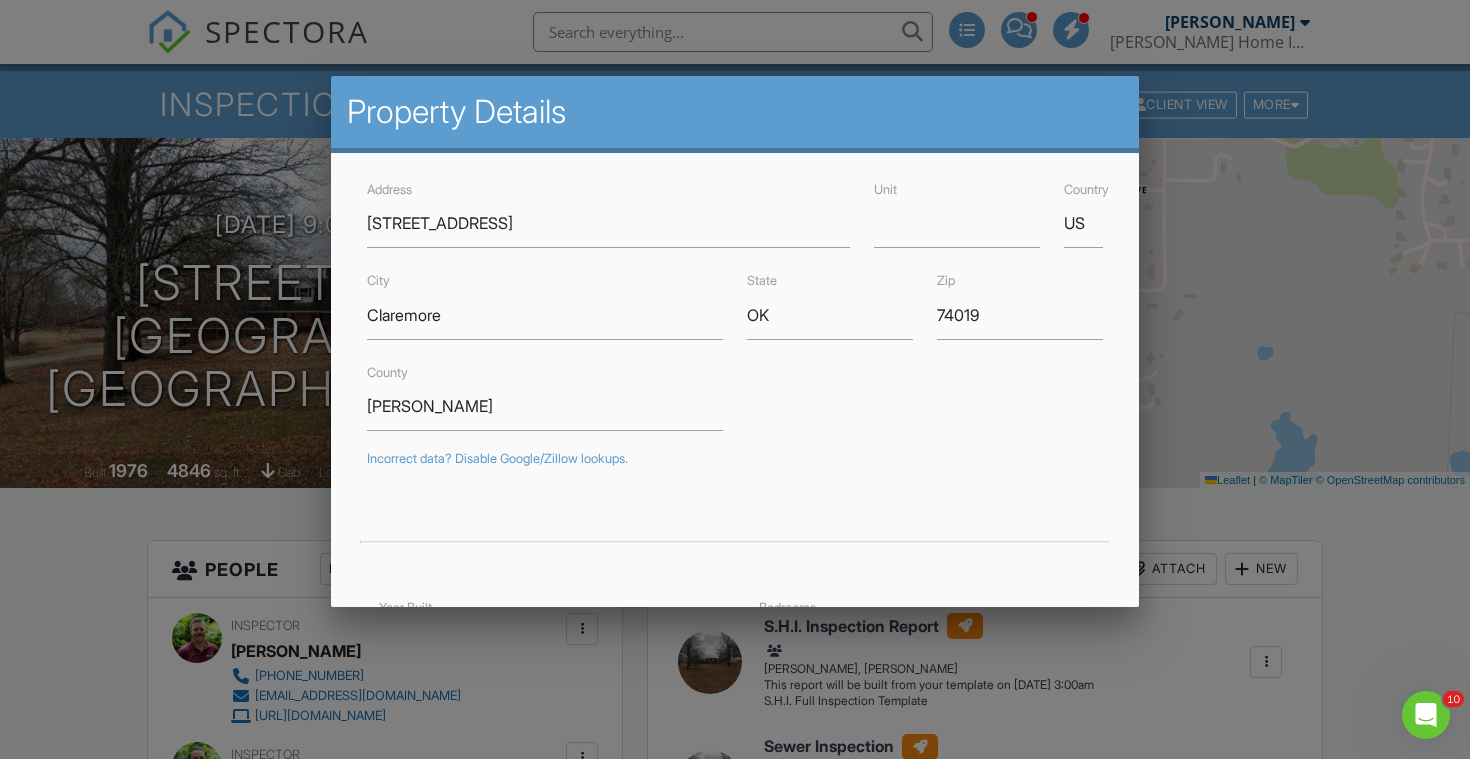 click at bounding box center (735, 374) 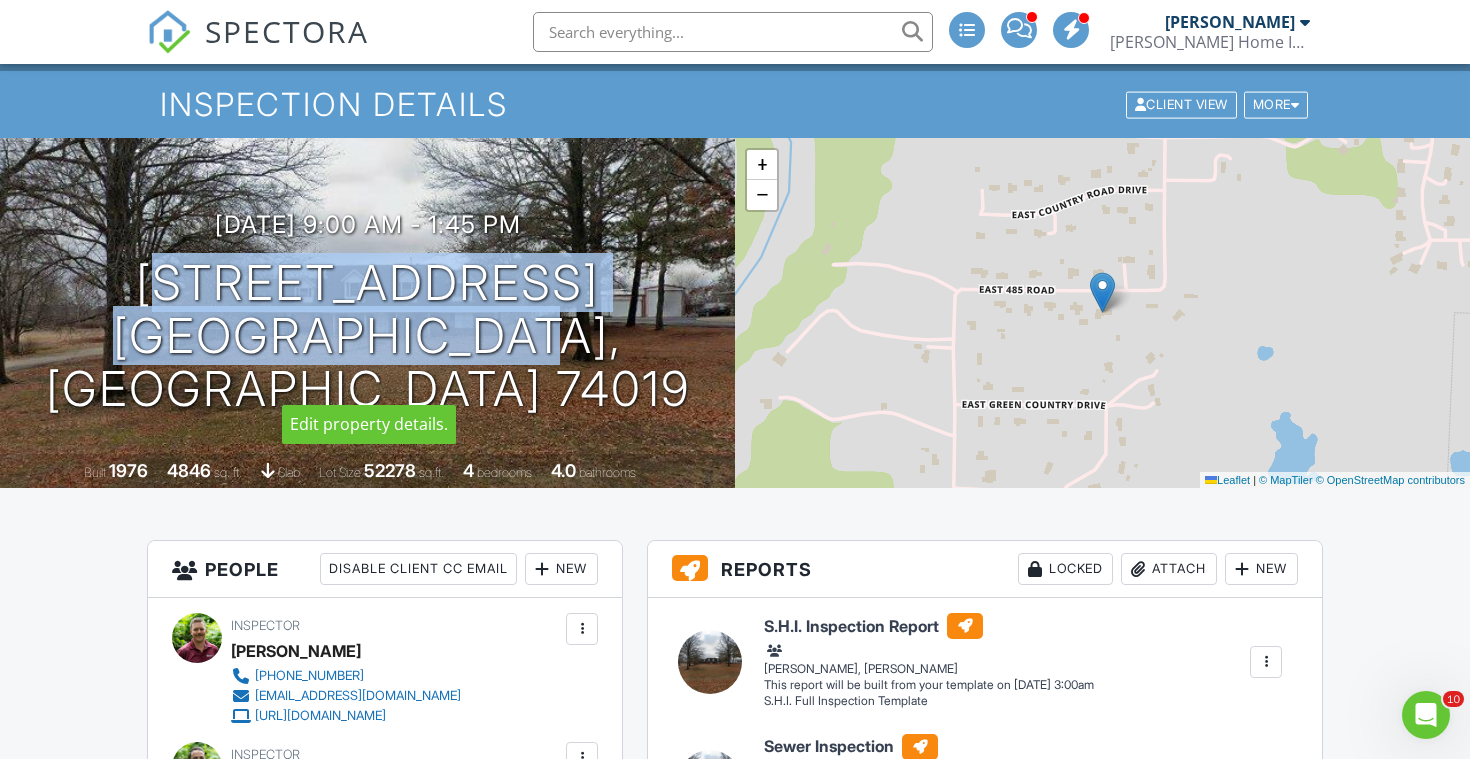 drag, startPoint x: 200, startPoint y: 305, endPoint x: 489, endPoint y: 353, distance: 292.95905 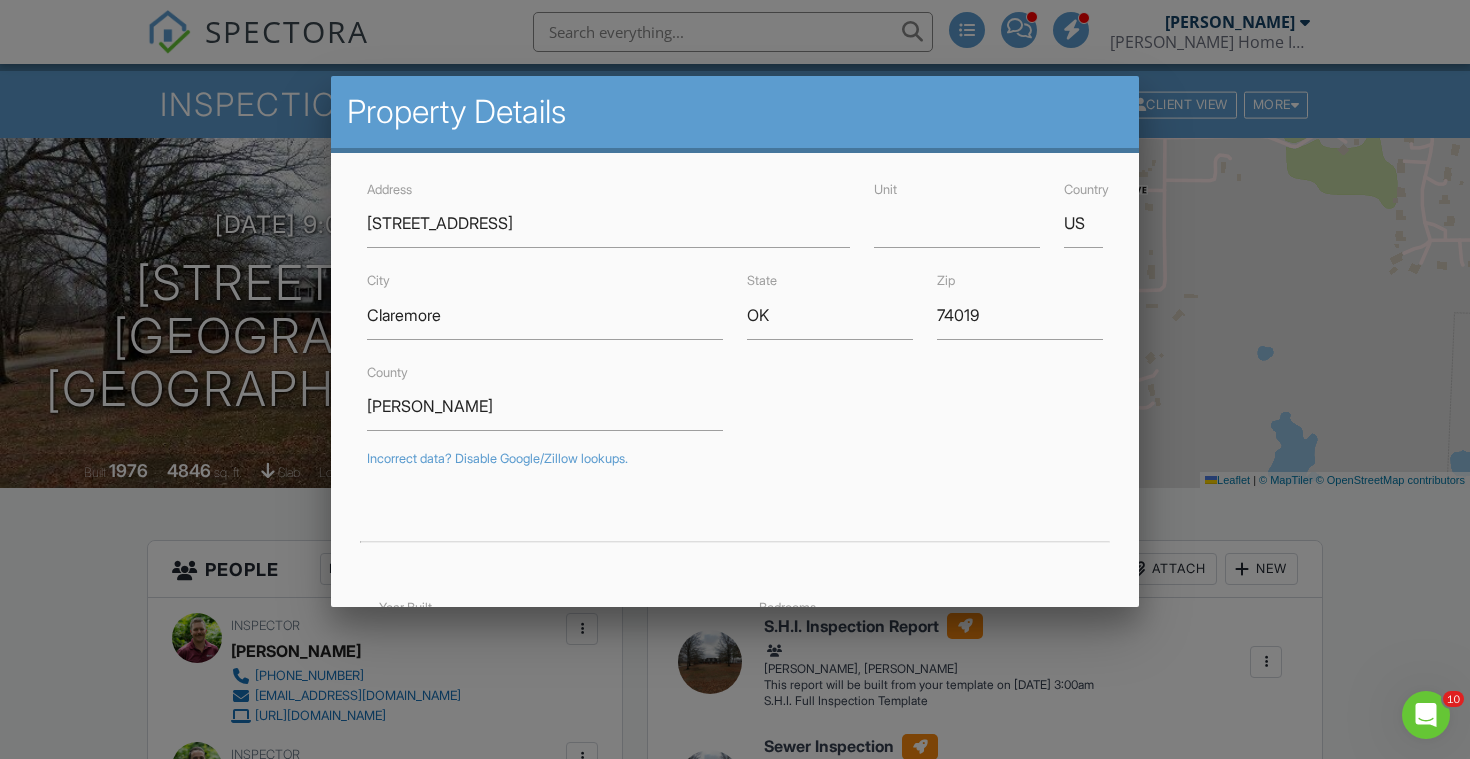click at bounding box center [735, 374] 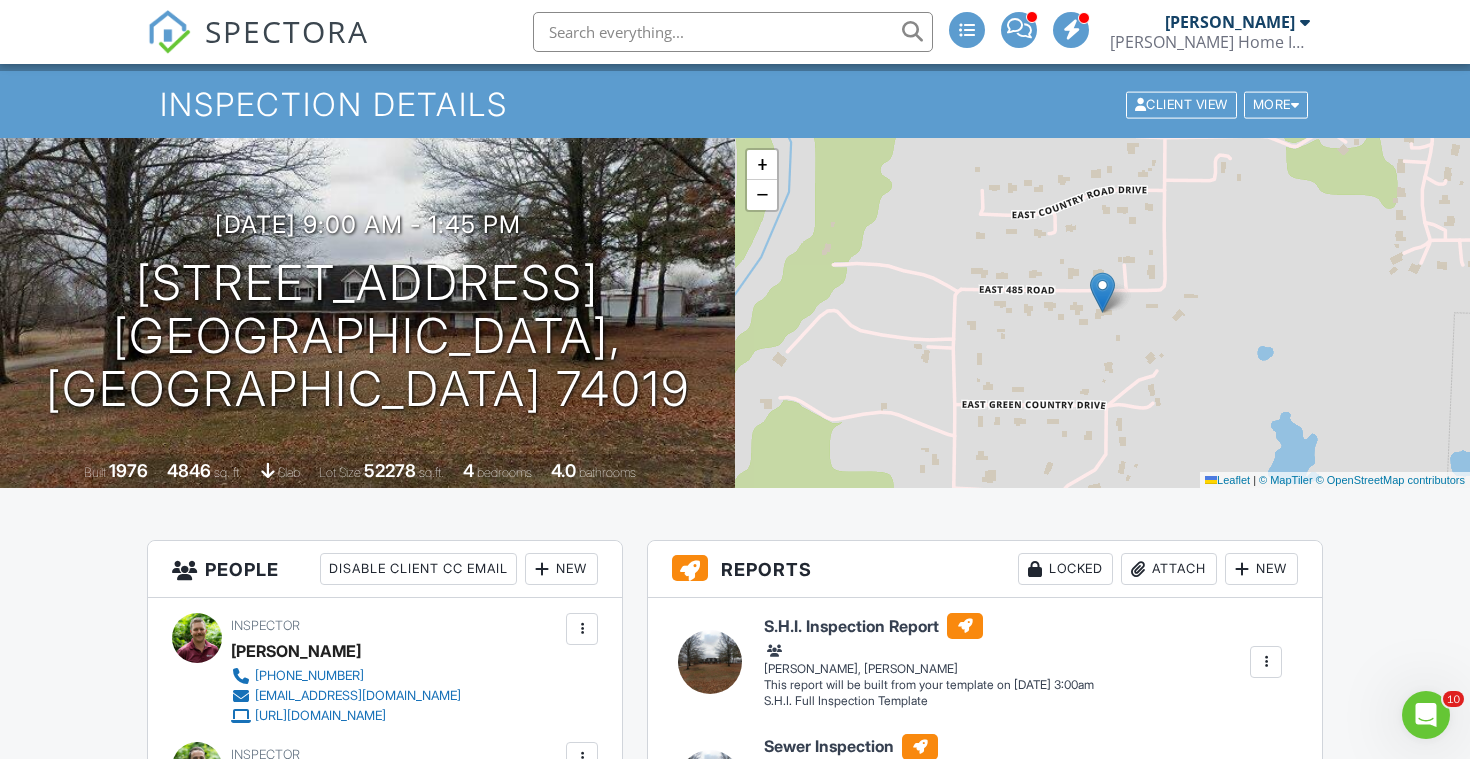 click on "Dashboard
Templates
Contacts
Metrics
Automations
Advanced
Settings
Support Center
Inspection Details
Client View
More
Property Details
Reschedule
Reorder / Copy
Share
Cancel
Delete
Print Order
Convert to V9
Disable Pass on CC Fees
View Change Log
07/16/2025  9:00 am
- 1:45 pm
8202 E 485 Rd
Claremore, OK 74019
Built
1976
4846
sq. ft.
slab
Lot Size
52278
sq.ft.
4
bedrooms
4.0
bathrooms
+ −  Leaflet   |   © MapTiler   © OpenStreetMap contributors
All emails and texts are disabled for this inspection!
Turn on emails and texts
Reports
Locked
Attach
New
S.H.I. Inspection Report
S.H.I. Full Inspection Template" at bounding box center (735, 2027) 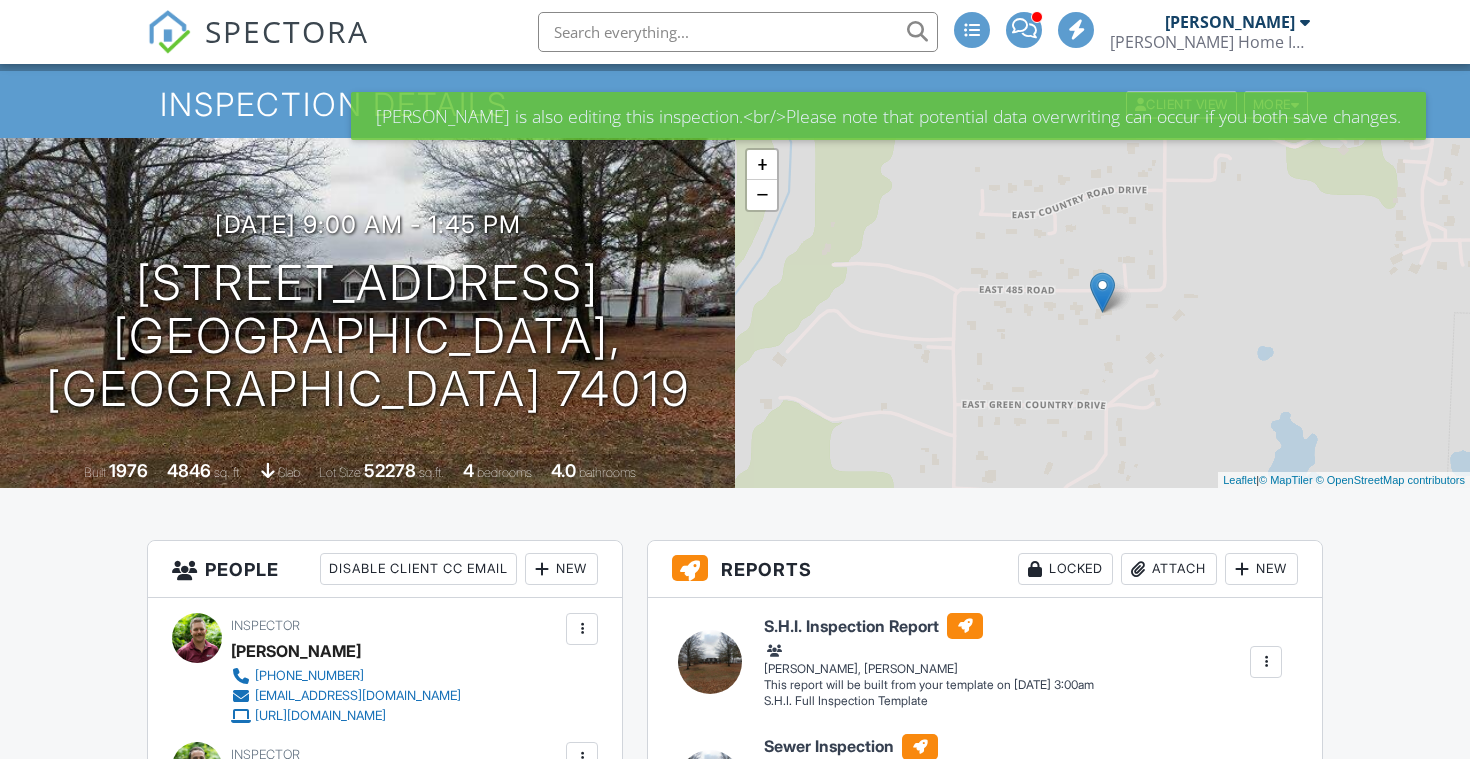 scroll, scrollTop: 46, scrollLeft: 0, axis: vertical 